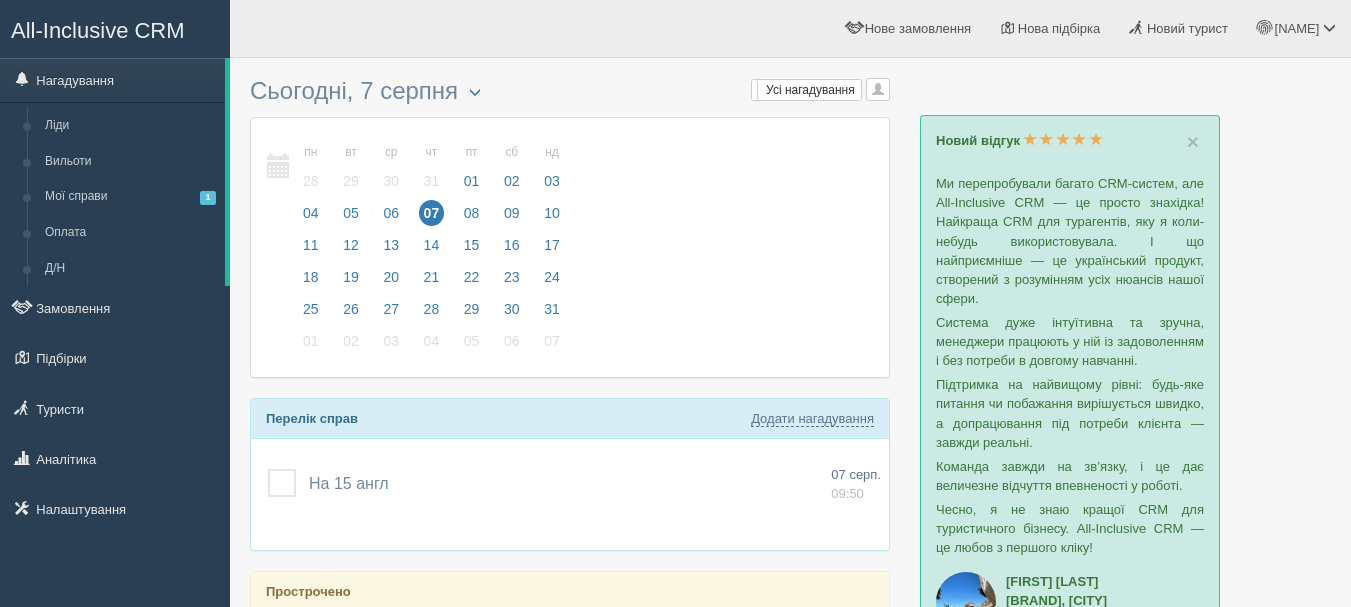 scroll, scrollTop: 300, scrollLeft: 0, axis: vertical 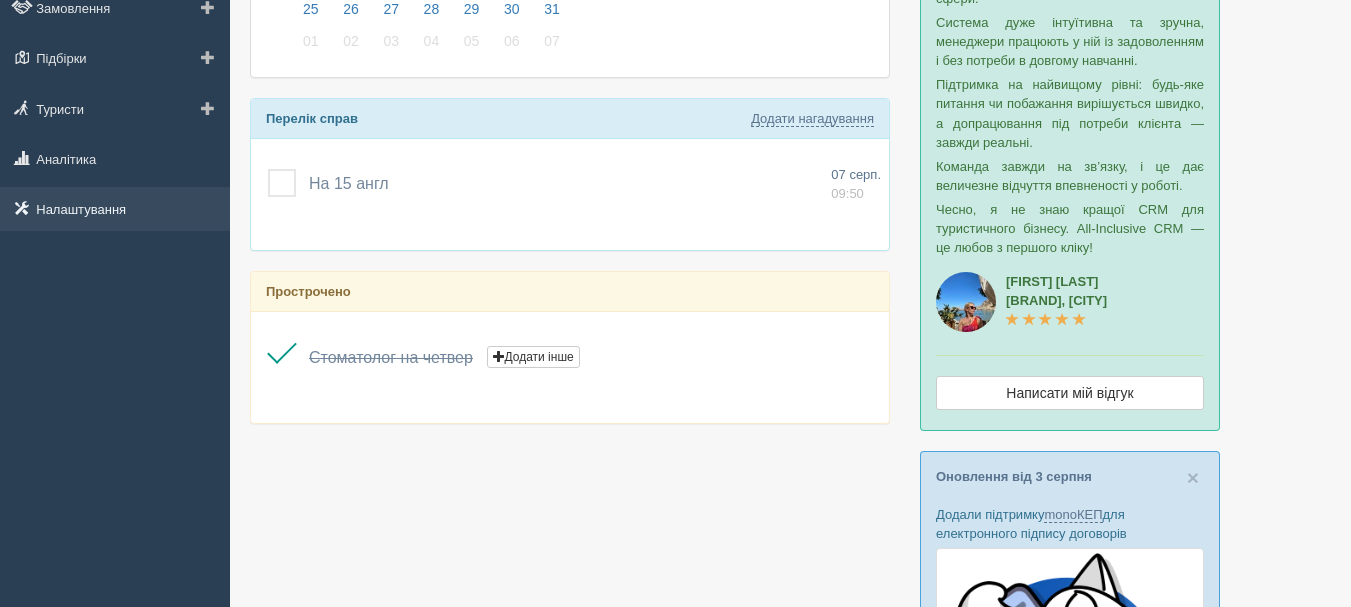click on "Налаштування" at bounding box center (115, 209) 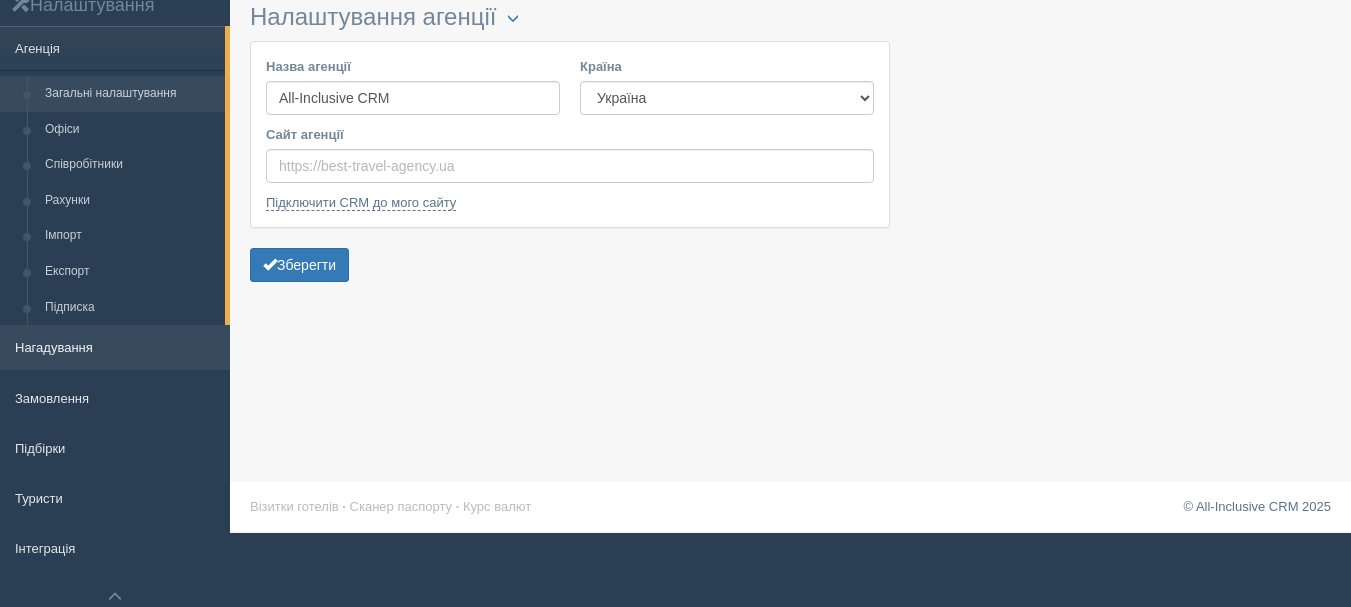 scroll, scrollTop: 147, scrollLeft: 0, axis: vertical 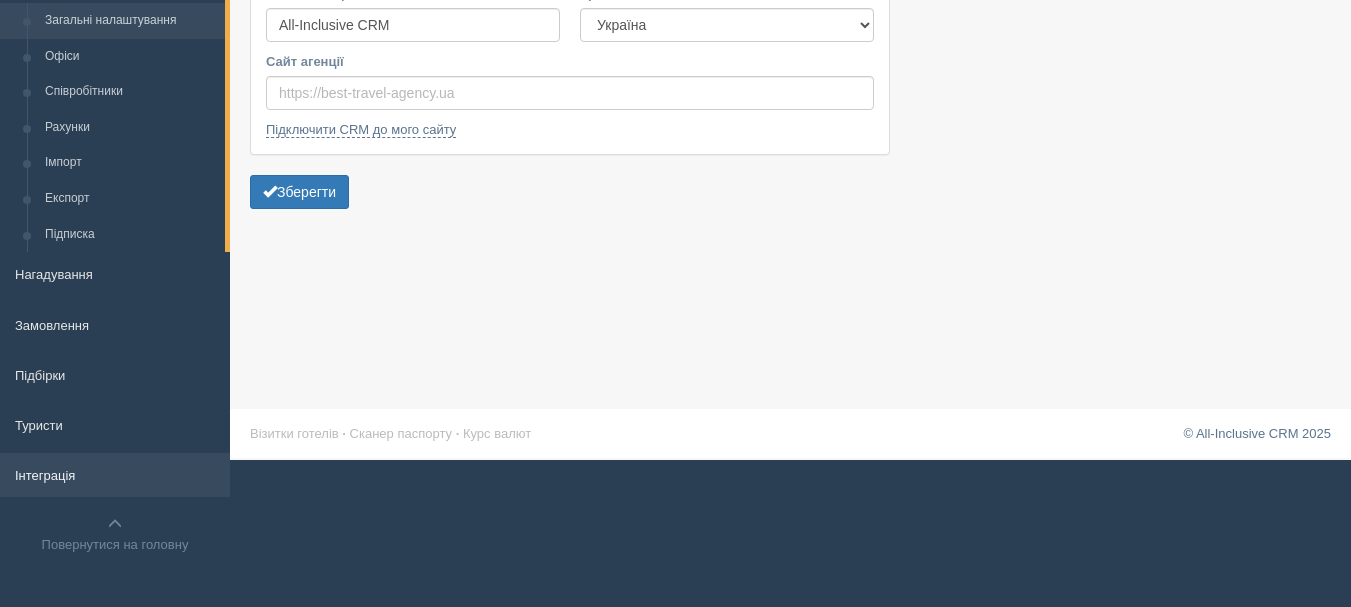 click on "Інтеграція" at bounding box center [115, 475] 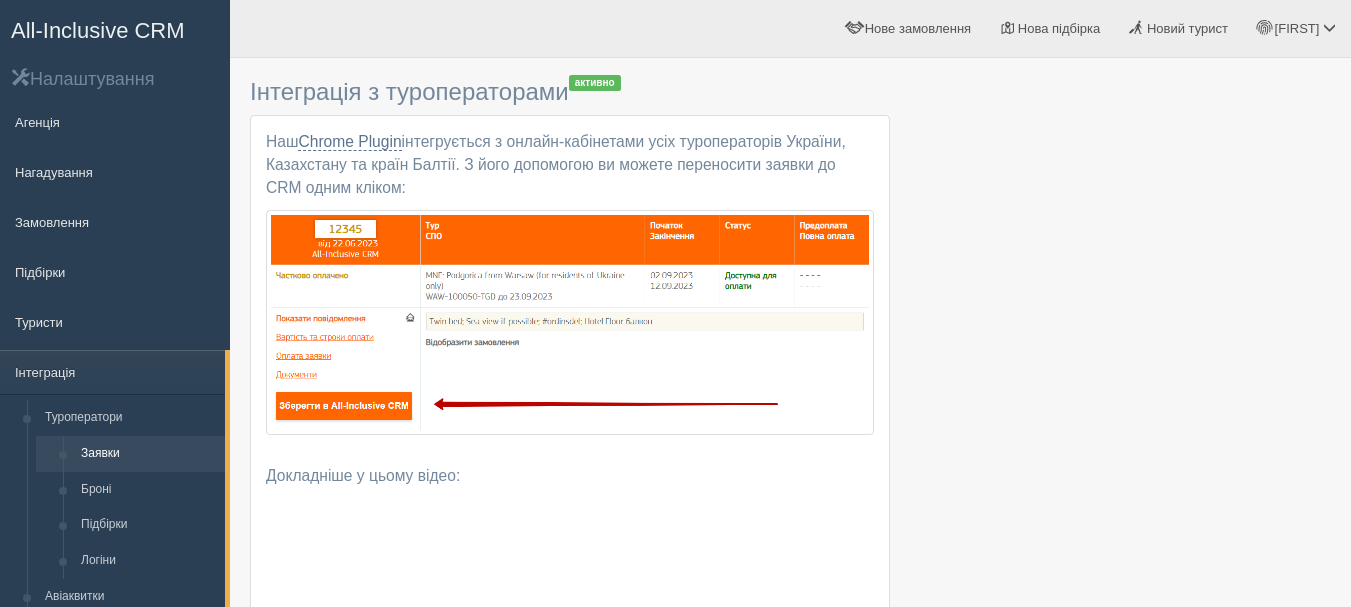 scroll, scrollTop: 700, scrollLeft: 0, axis: vertical 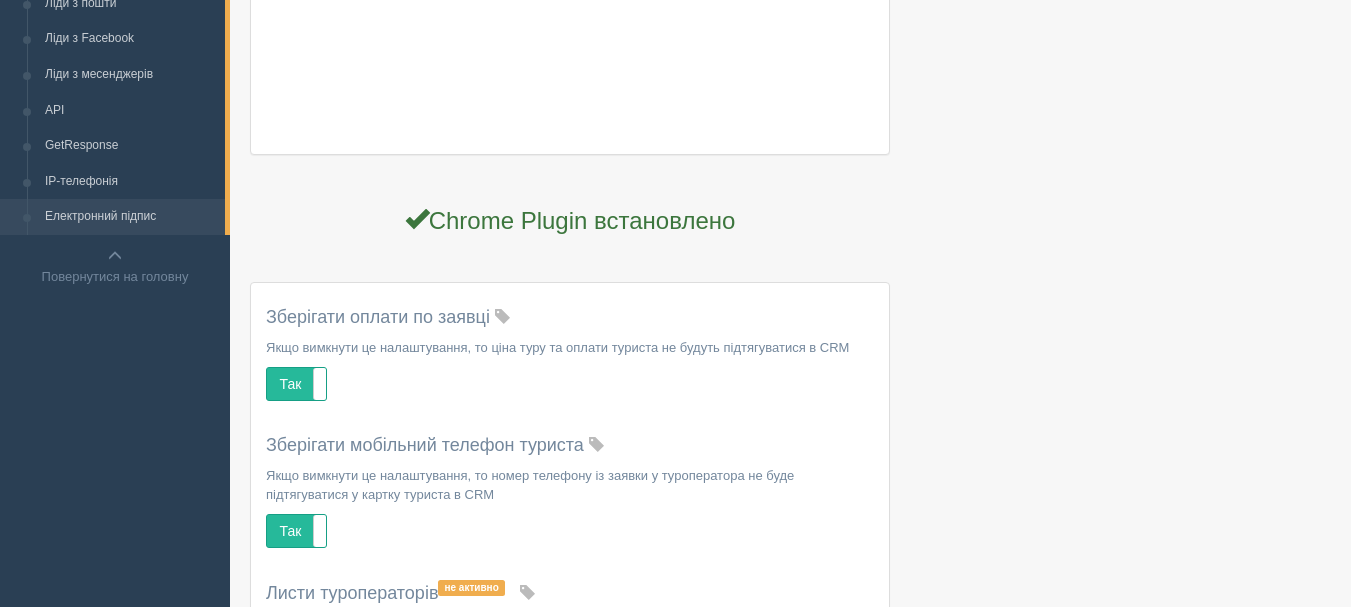 click on "Електронний підпис" at bounding box center [130, 217] 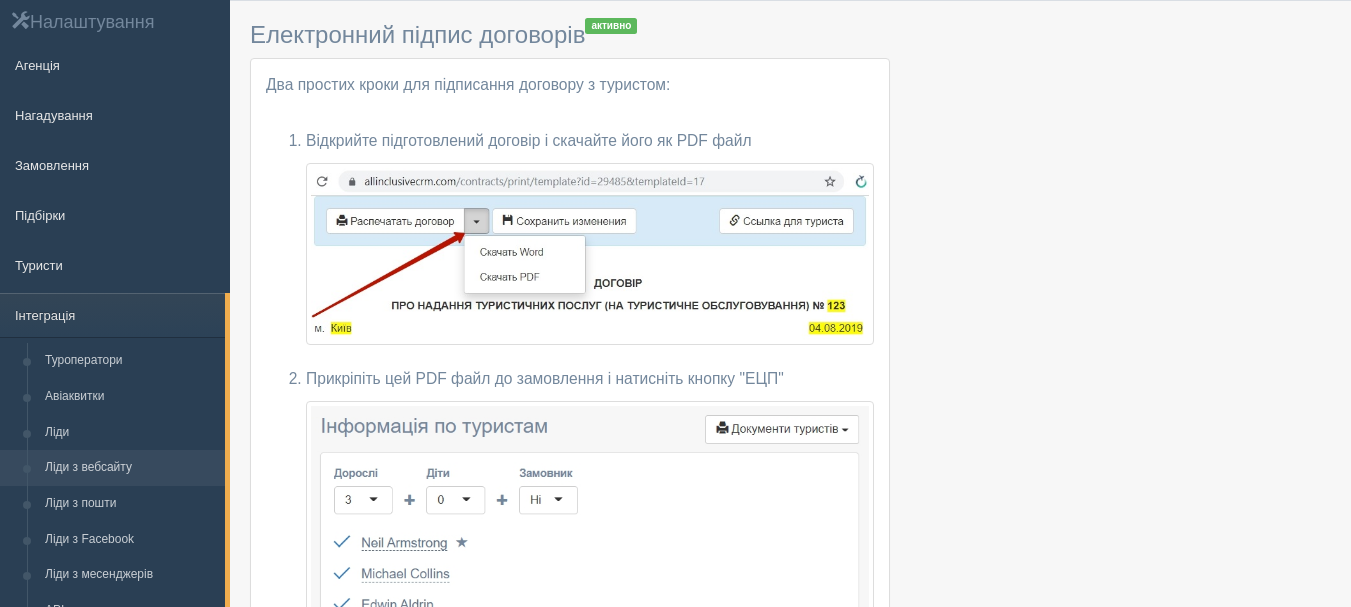 scroll, scrollTop: 0, scrollLeft: 0, axis: both 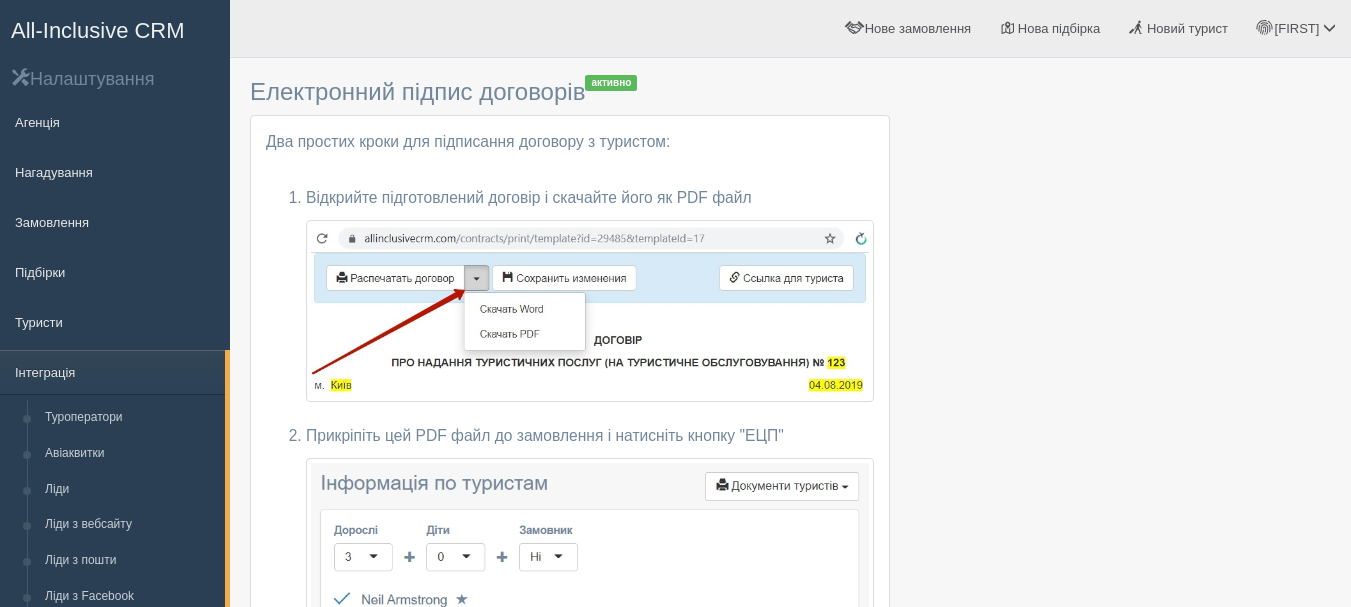 click on "All-Inclusive CRM" at bounding box center (98, 30) 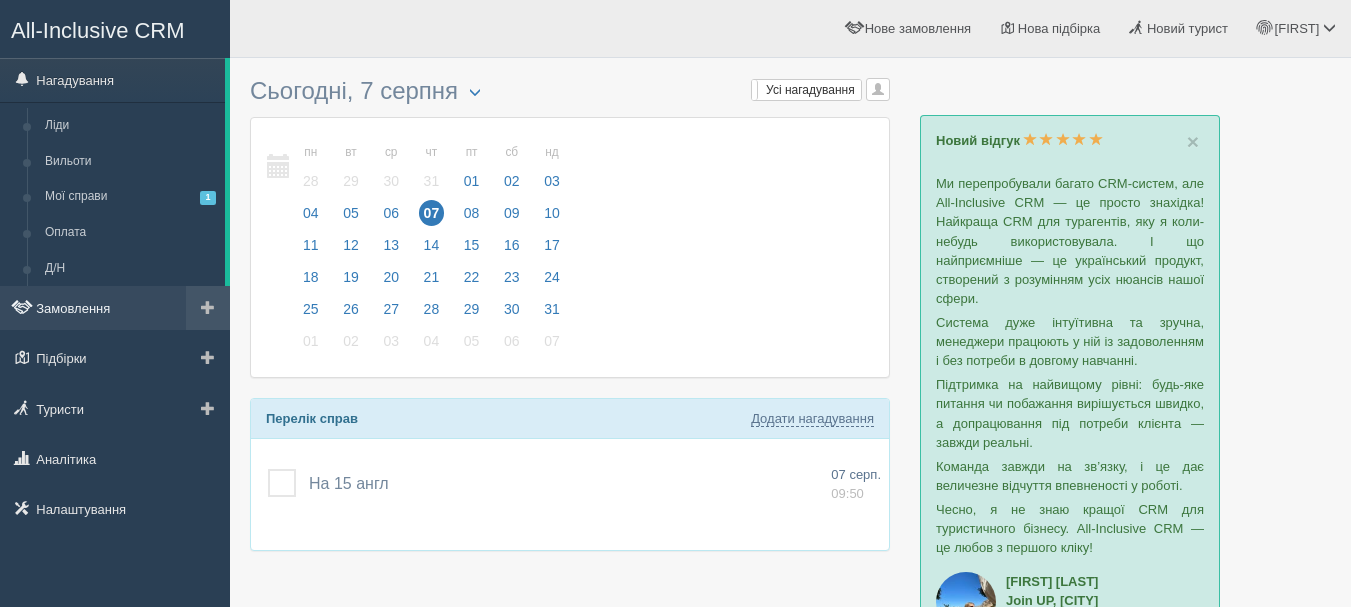 scroll, scrollTop: 0, scrollLeft: 0, axis: both 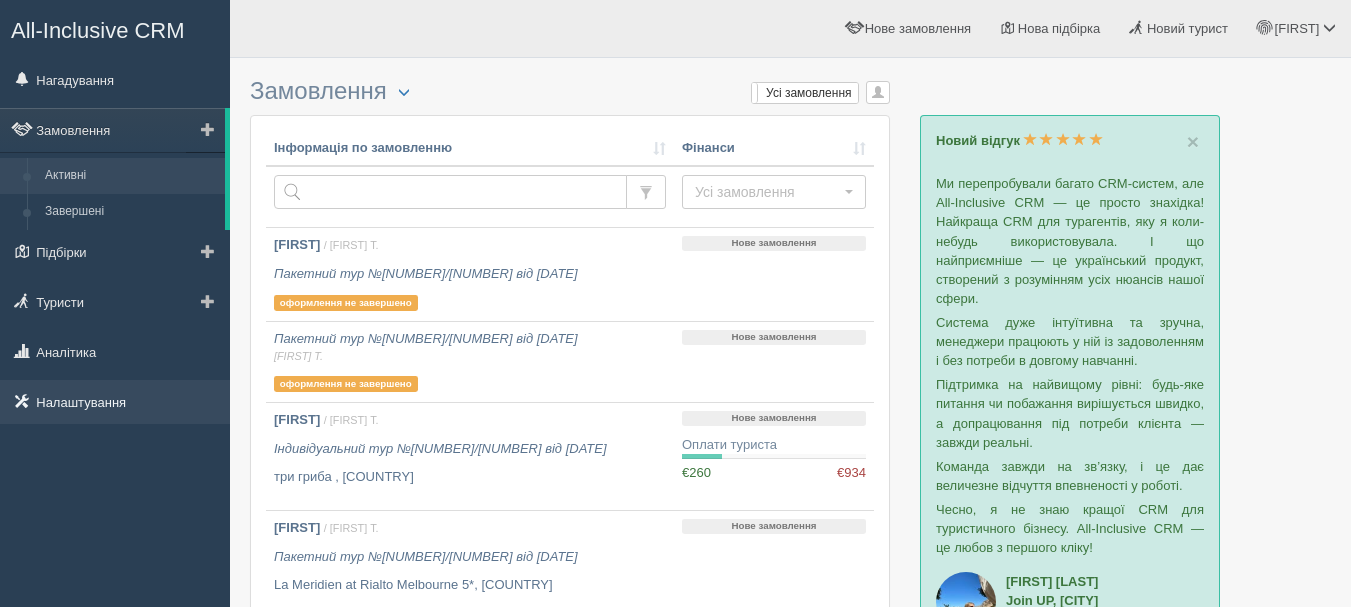 click on "Налаштування" at bounding box center [115, 402] 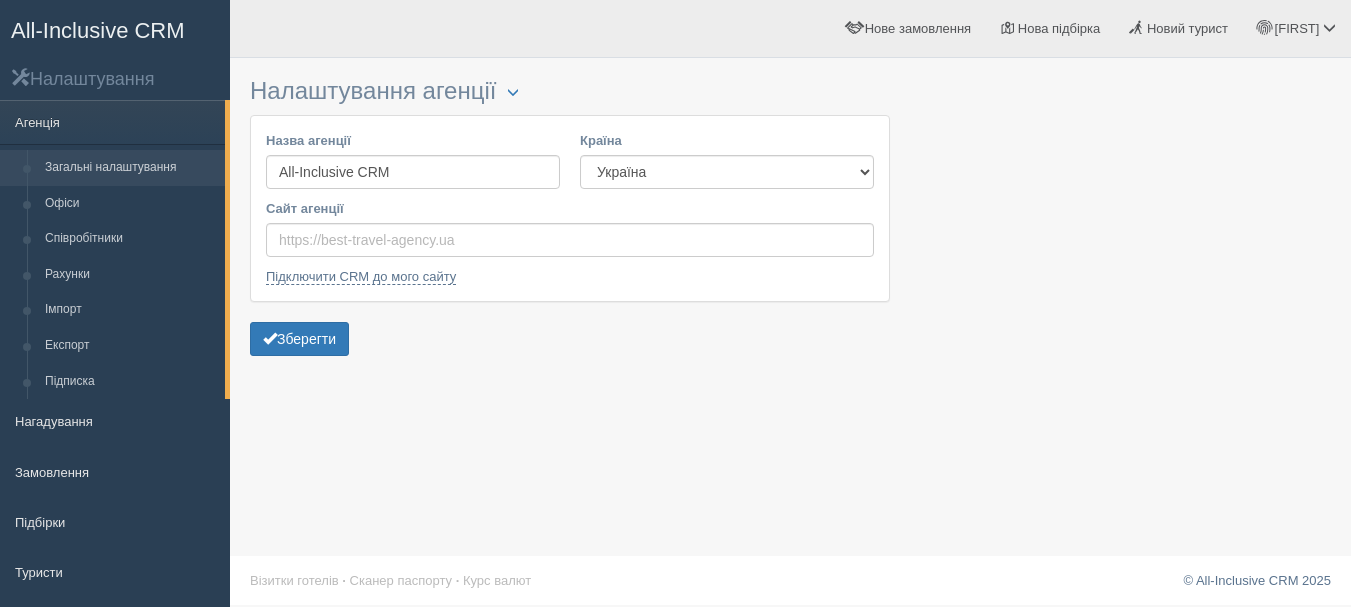 scroll, scrollTop: 0, scrollLeft: 0, axis: both 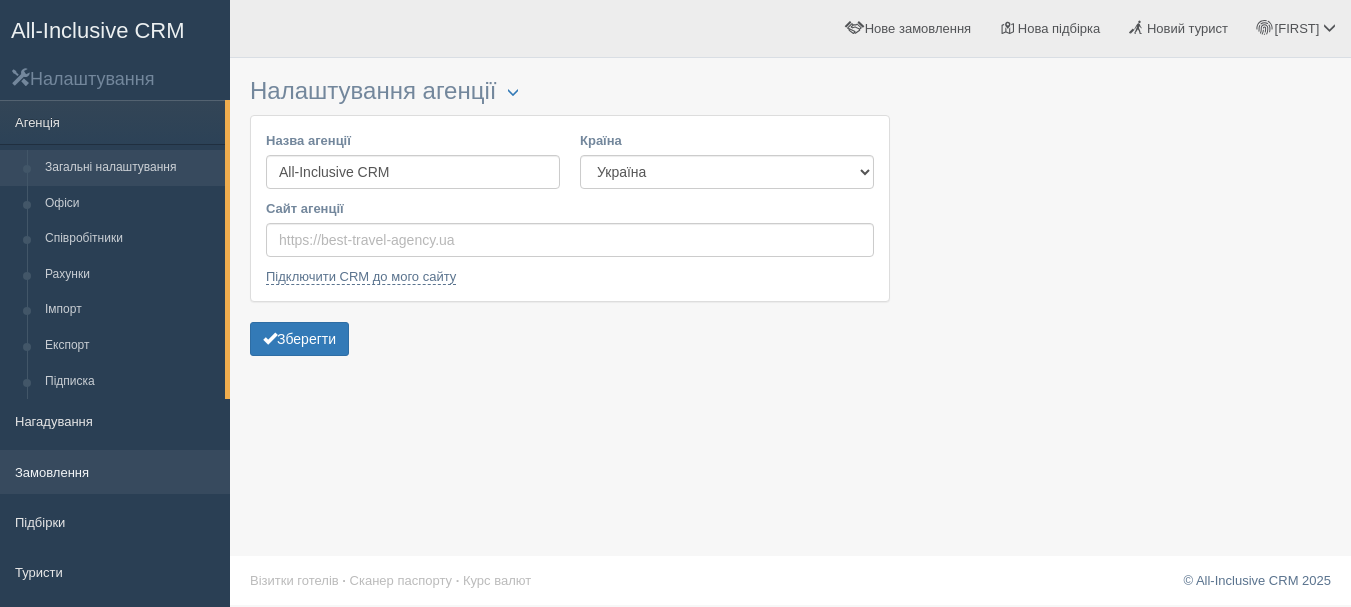 click on "Замовлення" at bounding box center [115, 472] 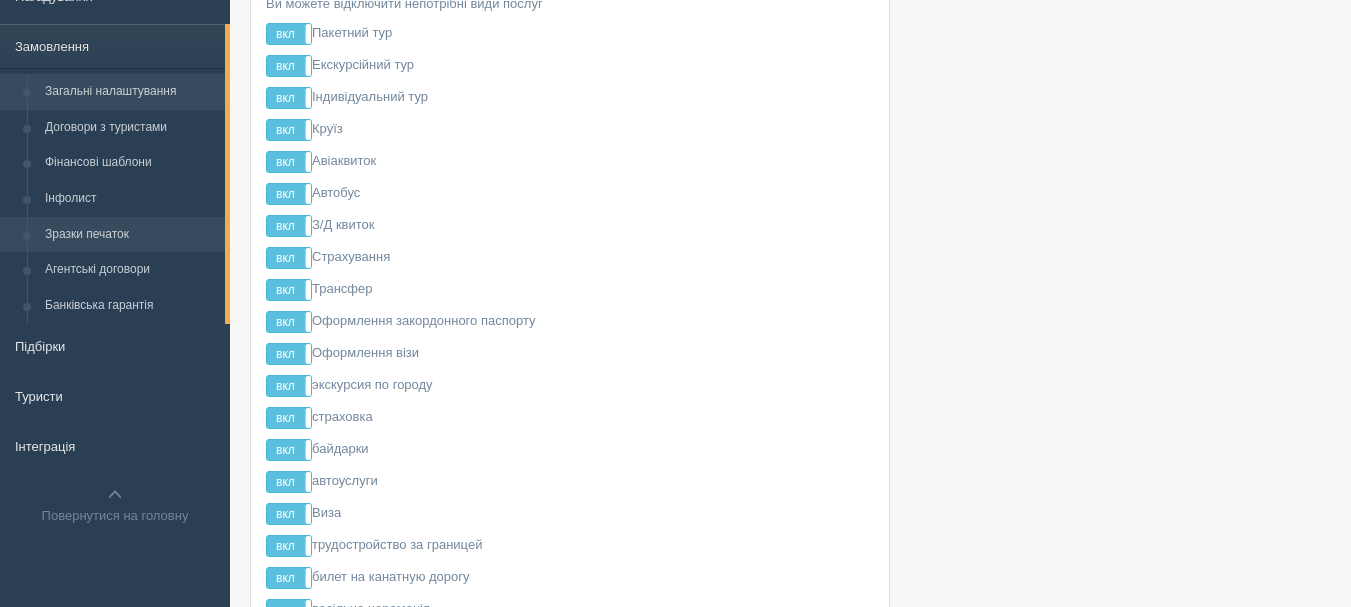 scroll, scrollTop: 100, scrollLeft: 0, axis: vertical 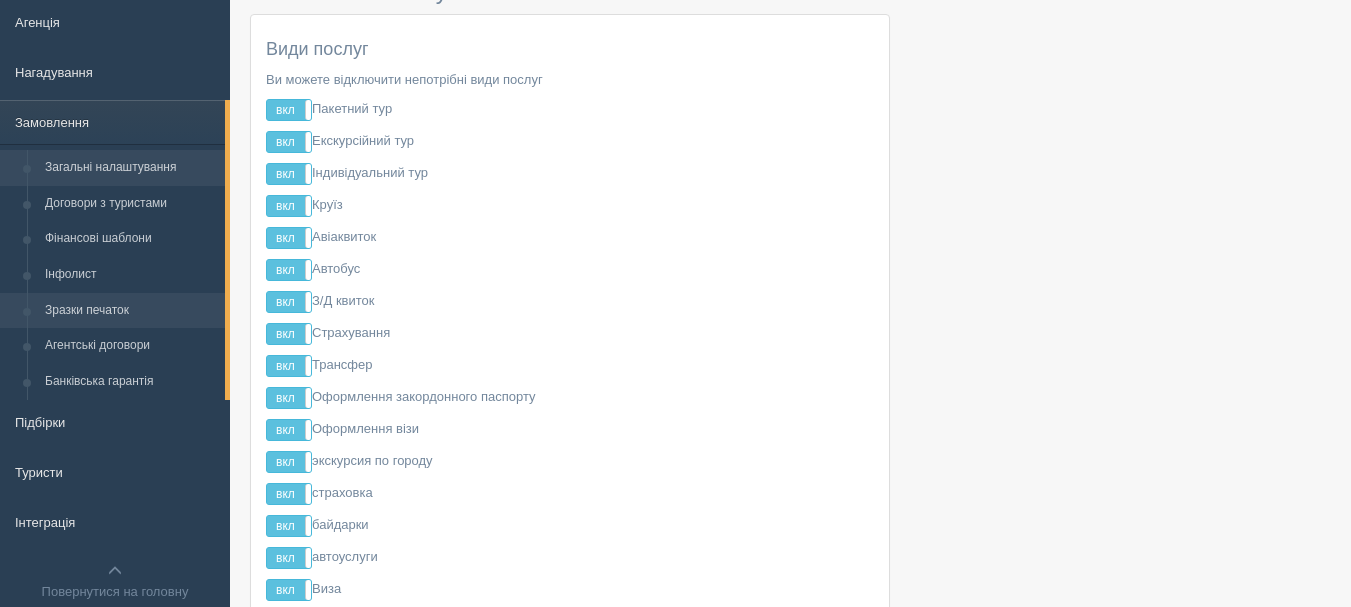 click on "Зразки печаток" at bounding box center [130, 311] 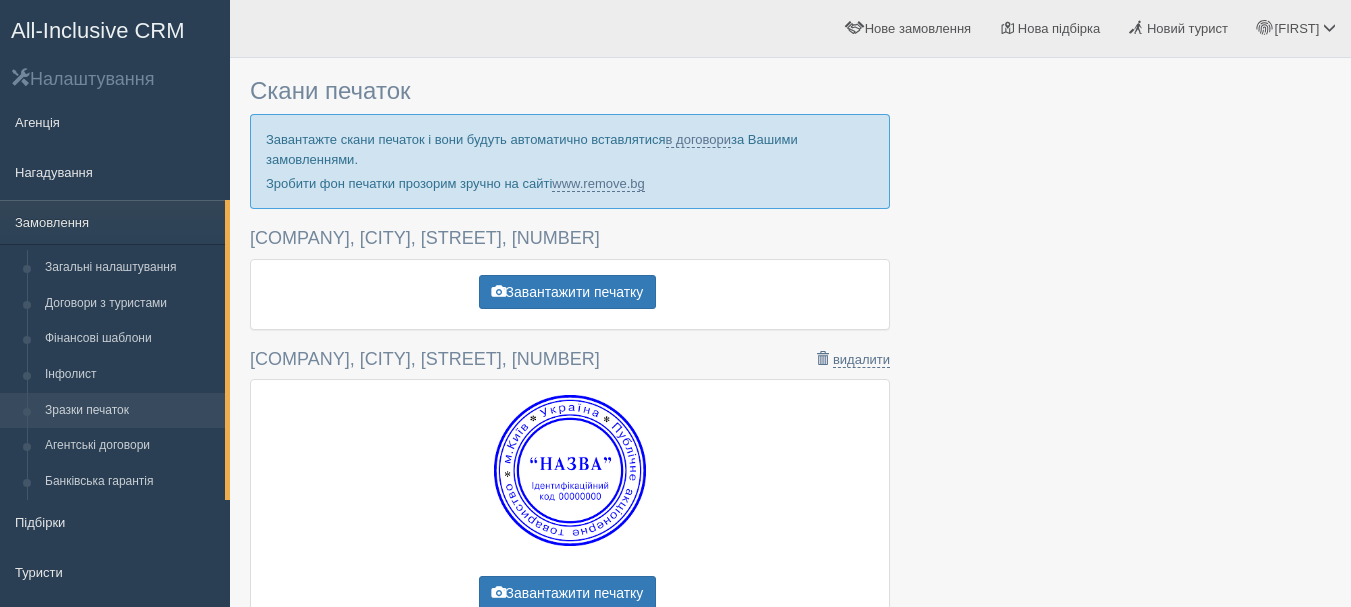 scroll, scrollTop: 448, scrollLeft: 0, axis: vertical 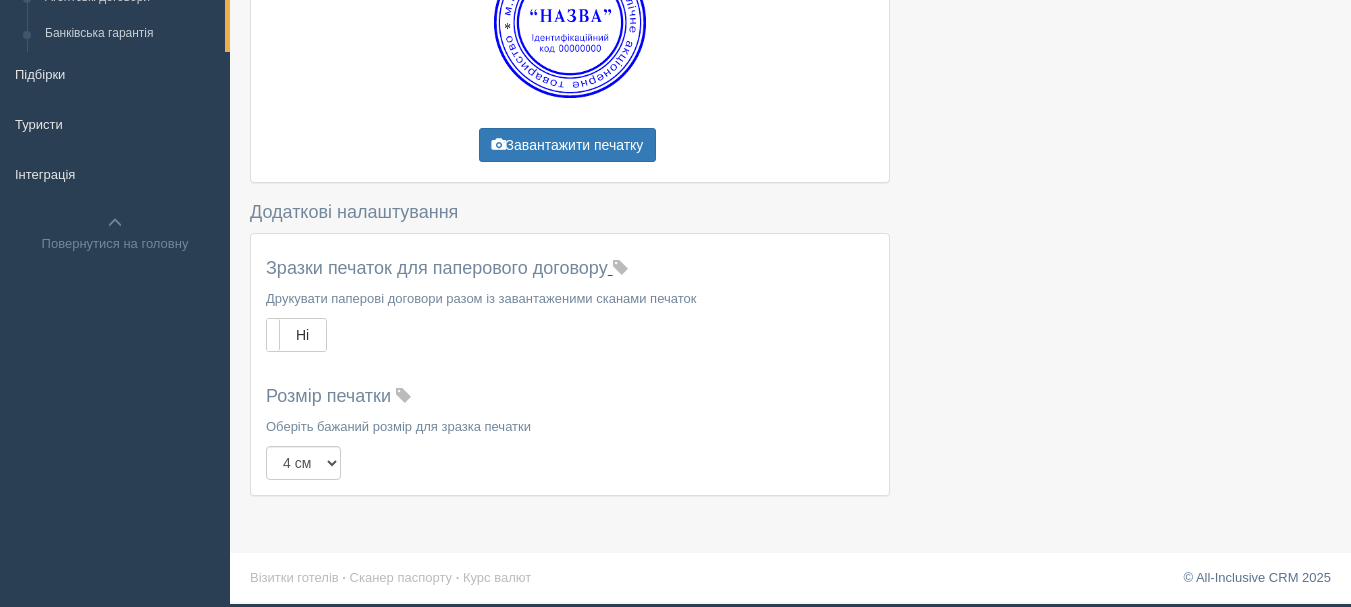 click at bounding box center (620, 268) 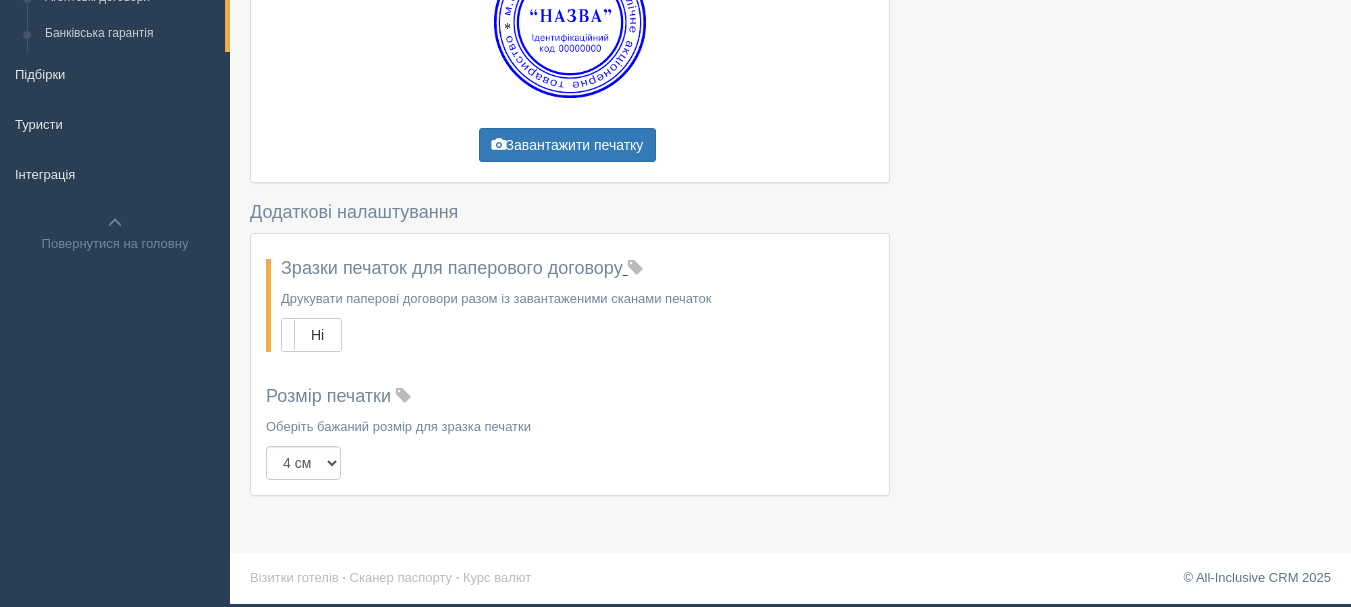 click at bounding box center [635, 268] 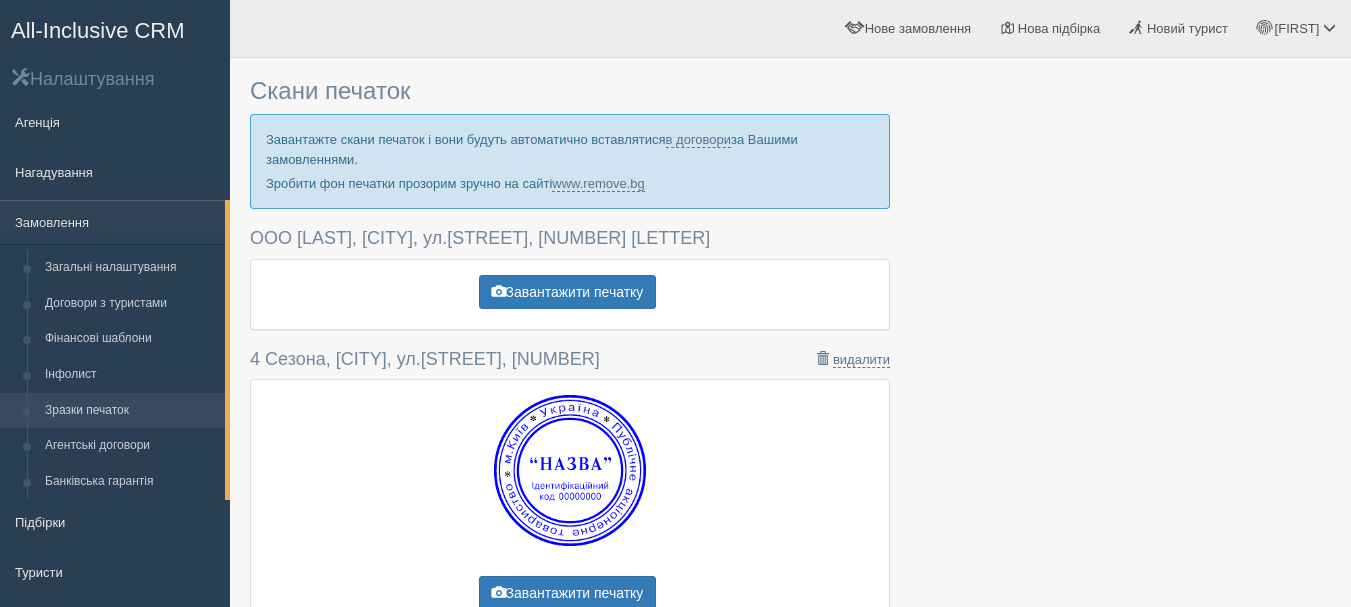 scroll, scrollTop: 448, scrollLeft: 0, axis: vertical 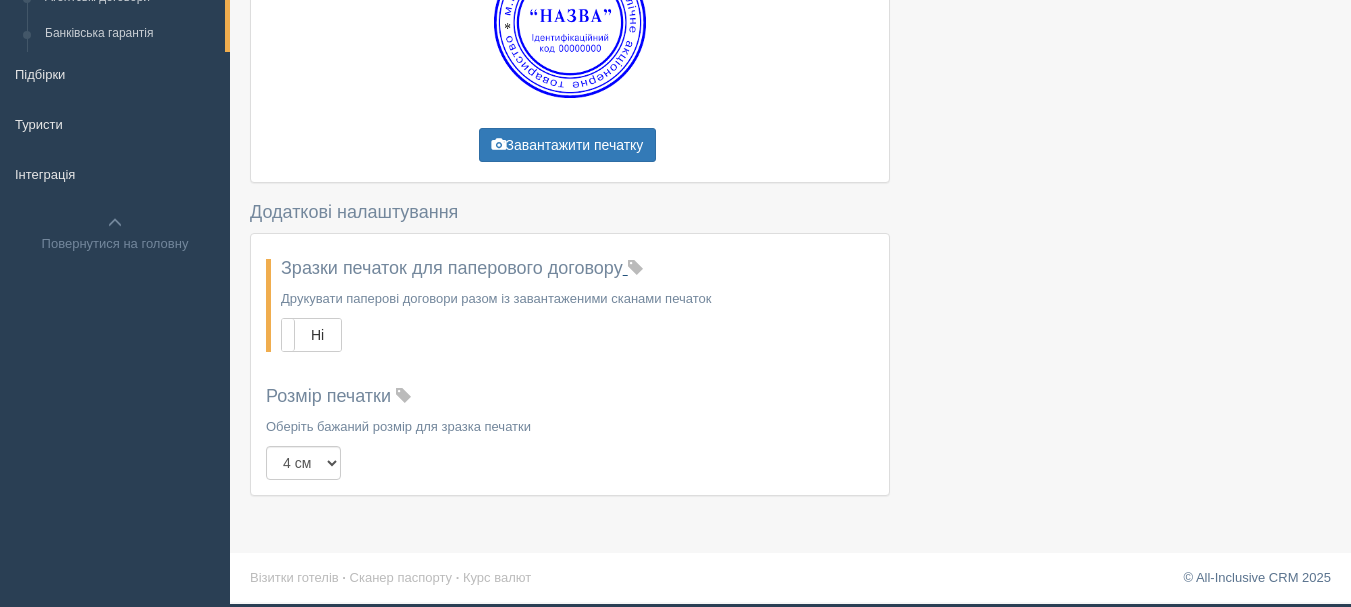 click at bounding box center [635, 268] 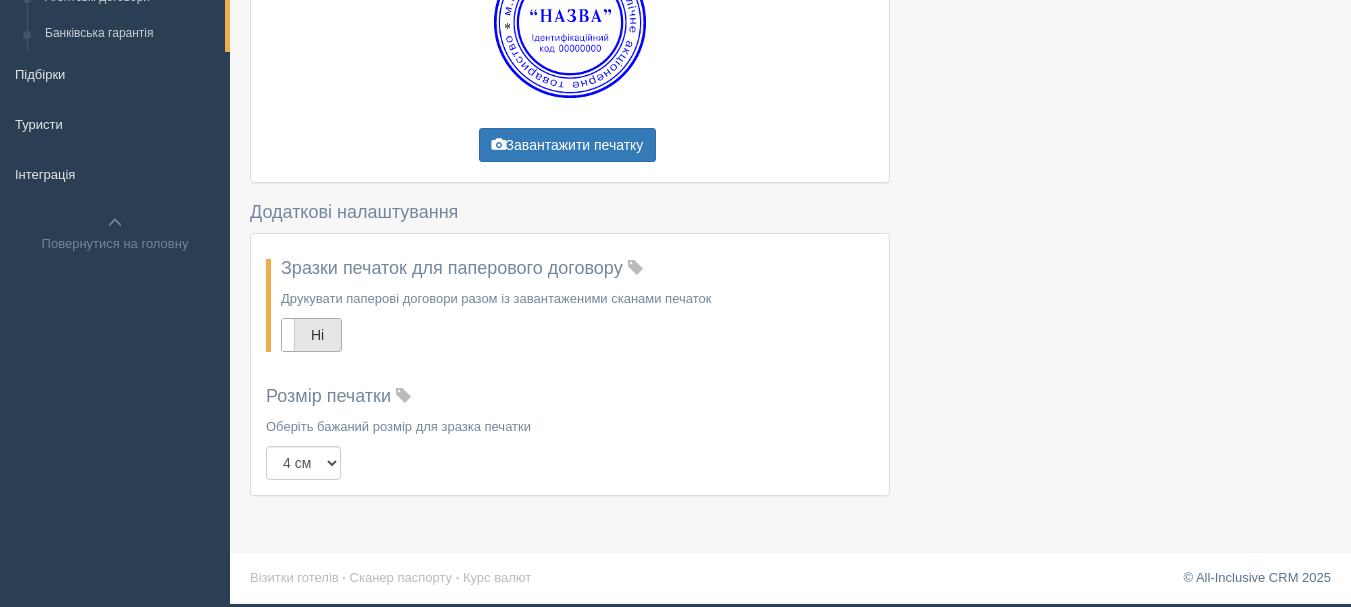 click on "Ні" at bounding box center [311, 335] 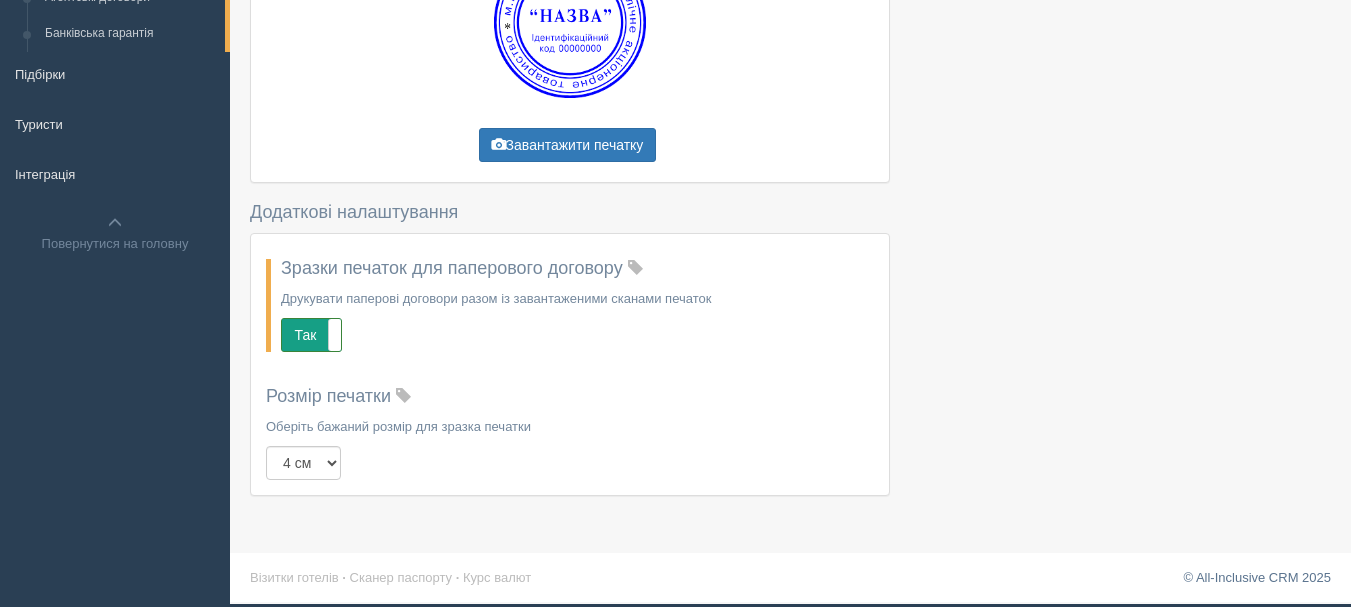 click on "Так" at bounding box center [311, 335] 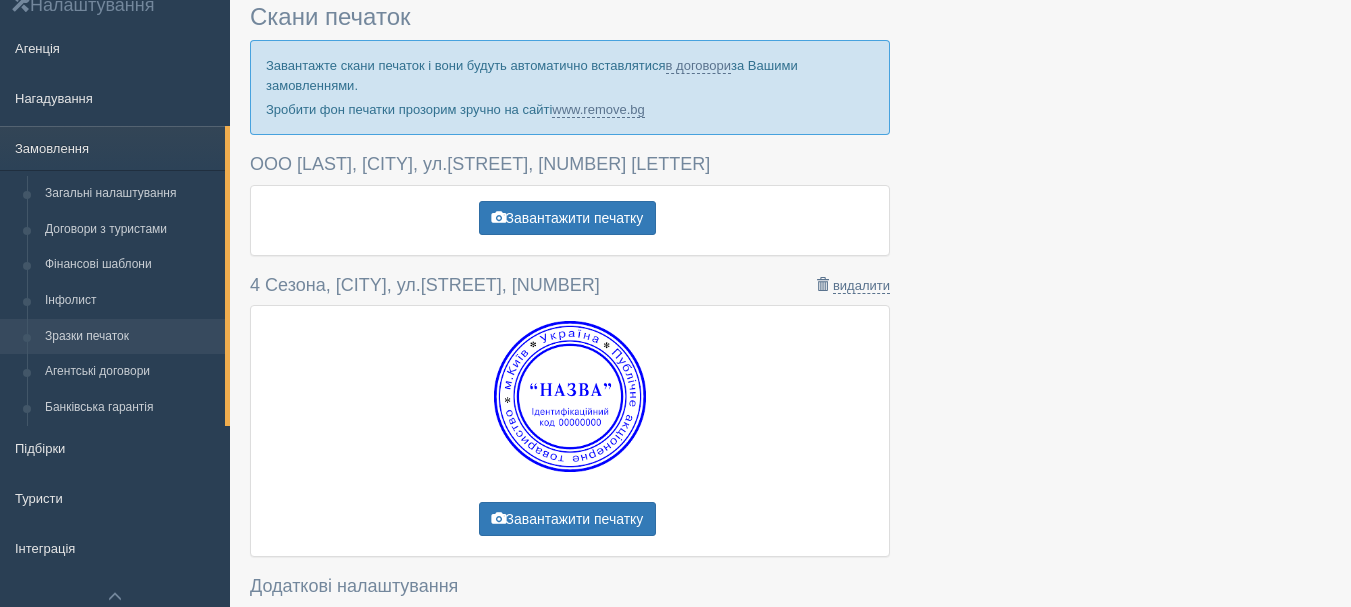 scroll, scrollTop: 0, scrollLeft: 0, axis: both 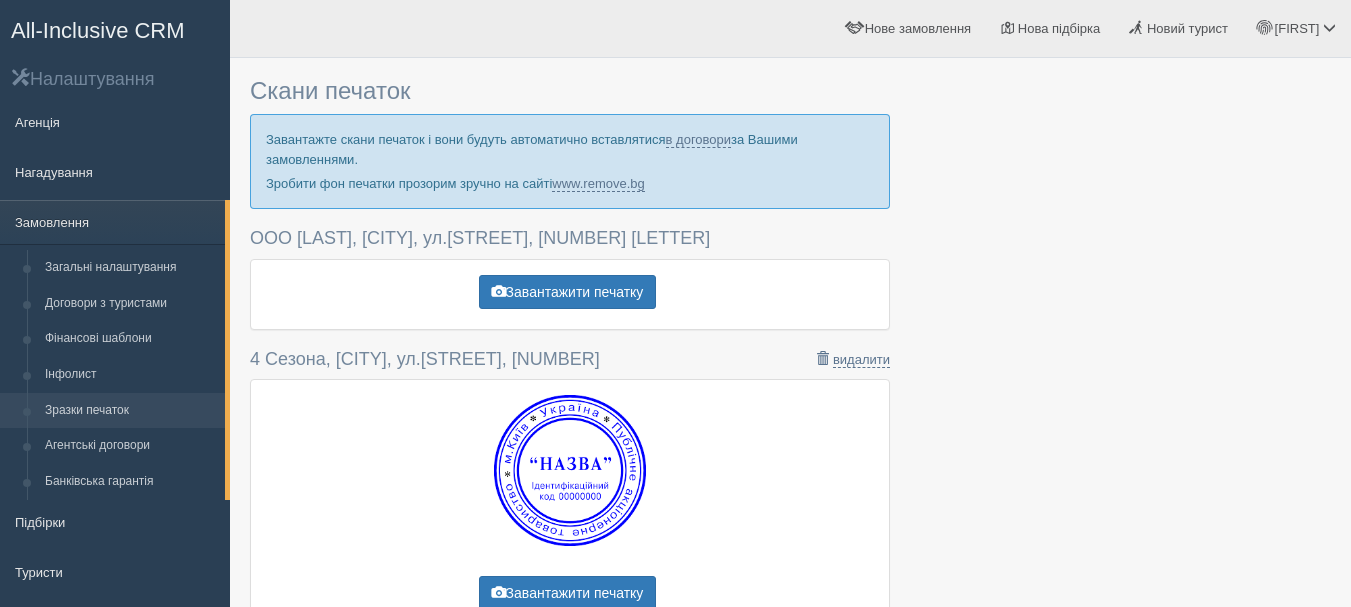 click on "All-Inclusive CRM" at bounding box center [98, 30] 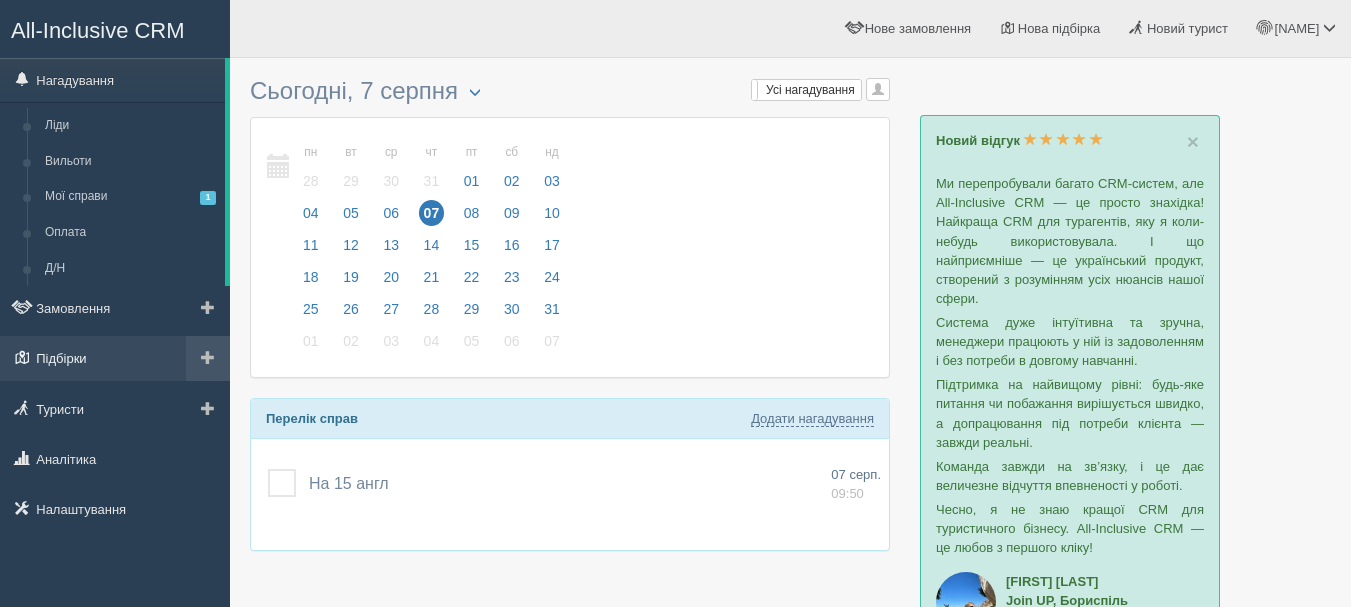 scroll, scrollTop: 0, scrollLeft: 0, axis: both 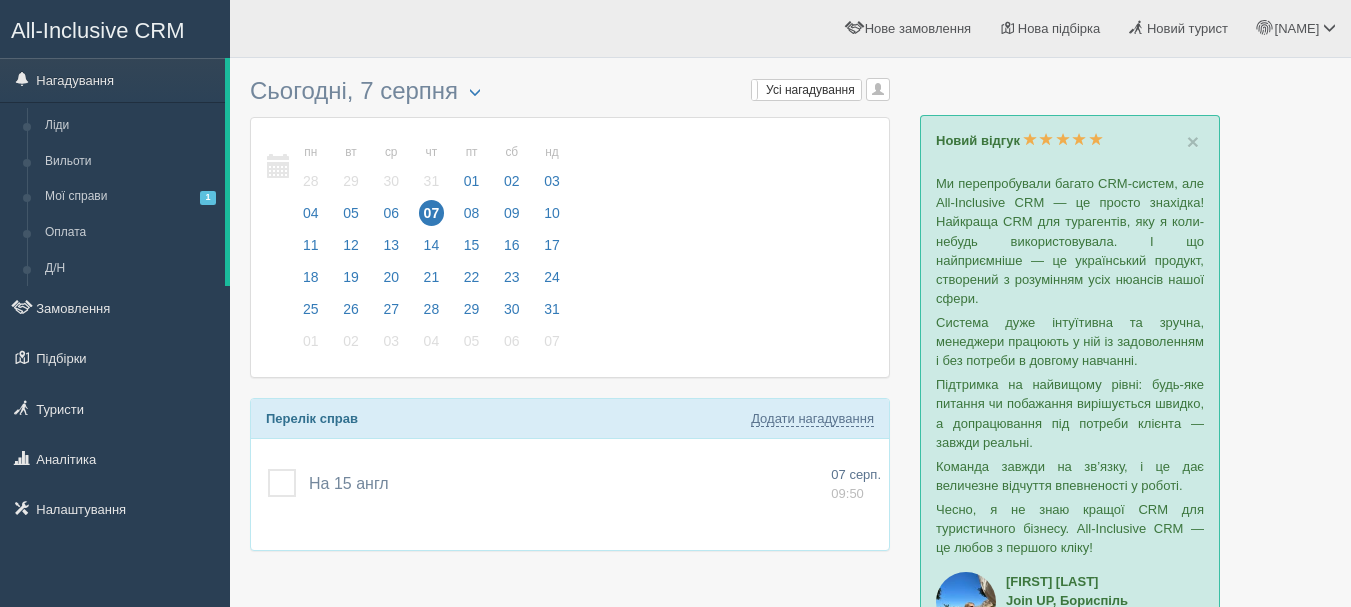 click on "All-Inclusive CRM" at bounding box center (98, 30) 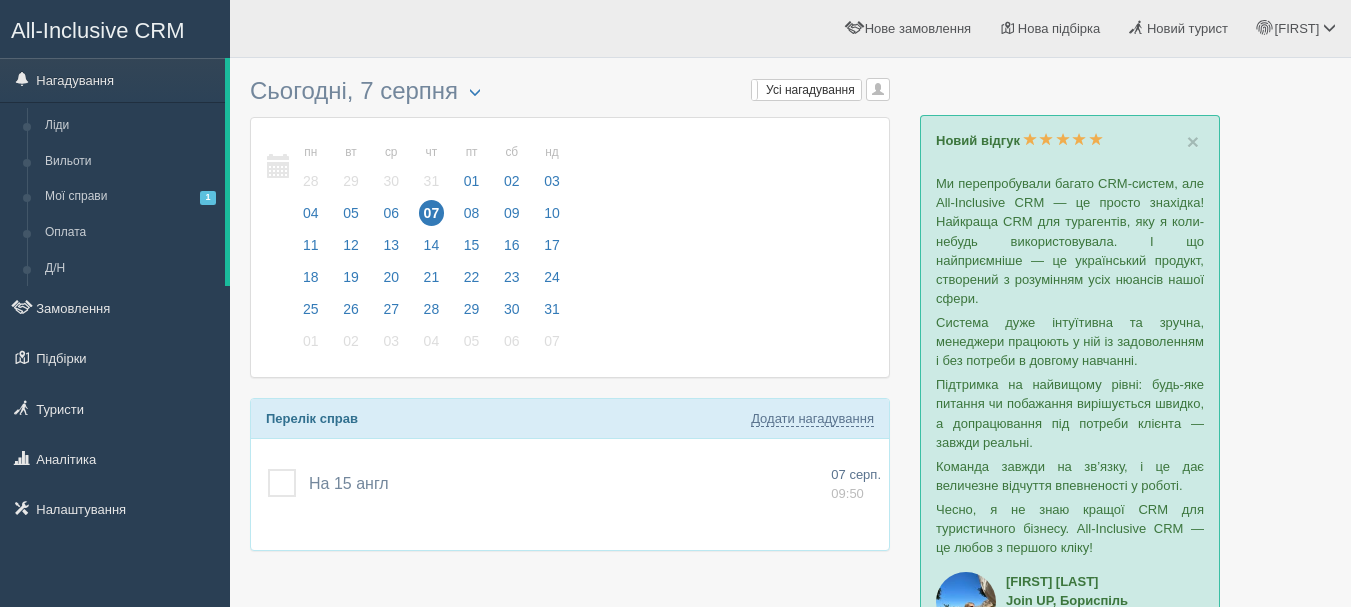 scroll, scrollTop: 0, scrollLeft: 0, axis: both 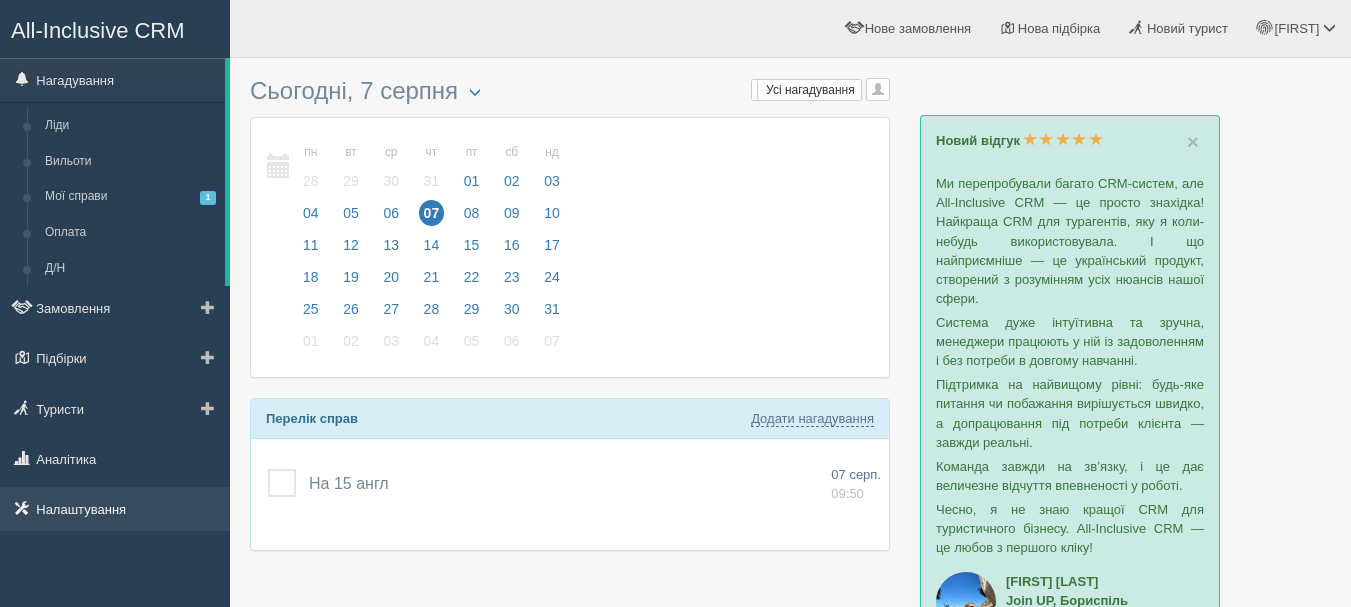 click on "Налаштування" at bounding box center (115, 509) 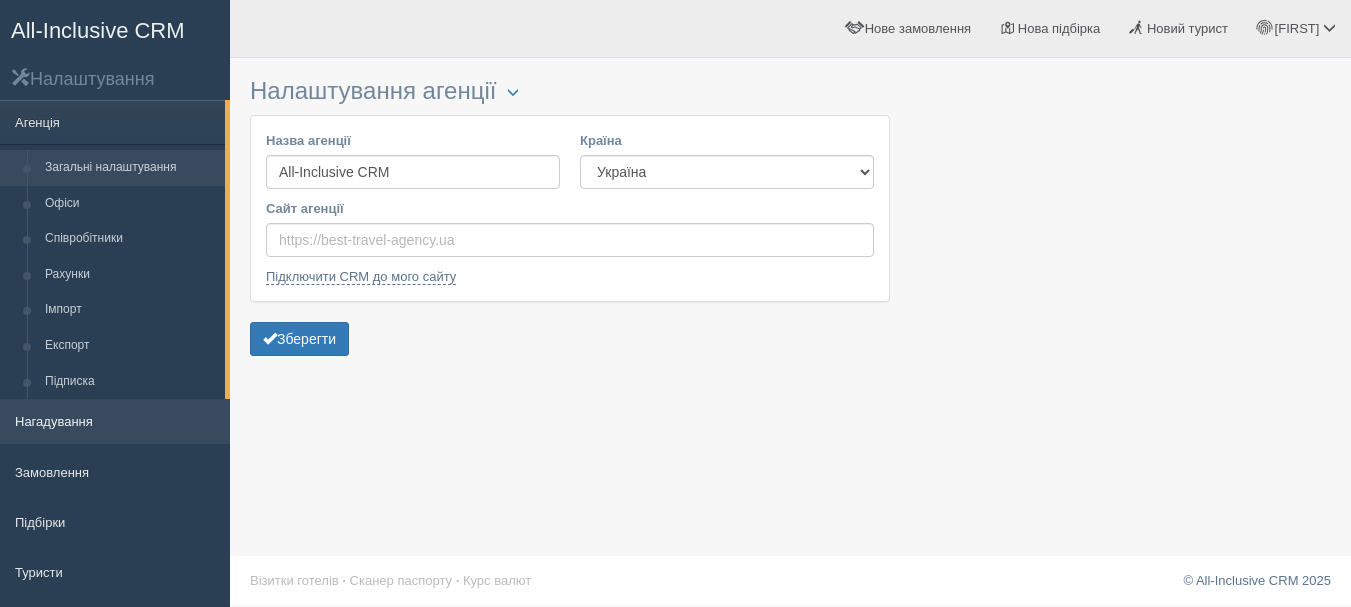 scroll, scrollTop: 0, scrollLeft: 0, axis: both 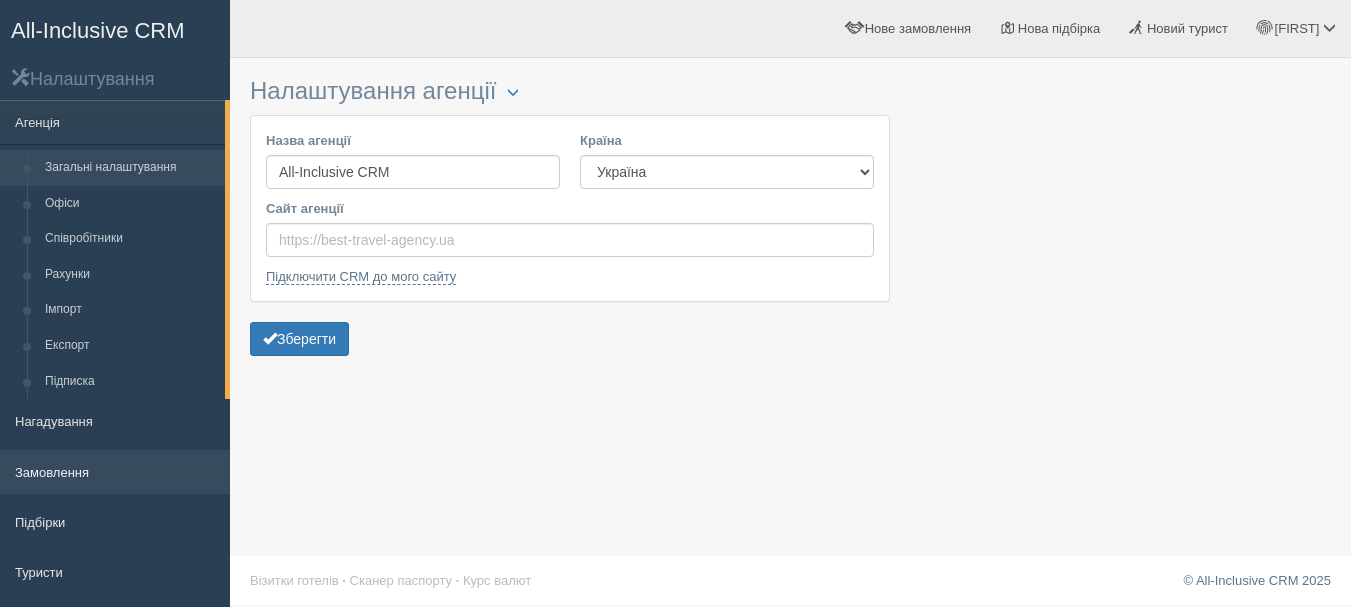 click on "Замовлення" at bounding box center (115, 472) 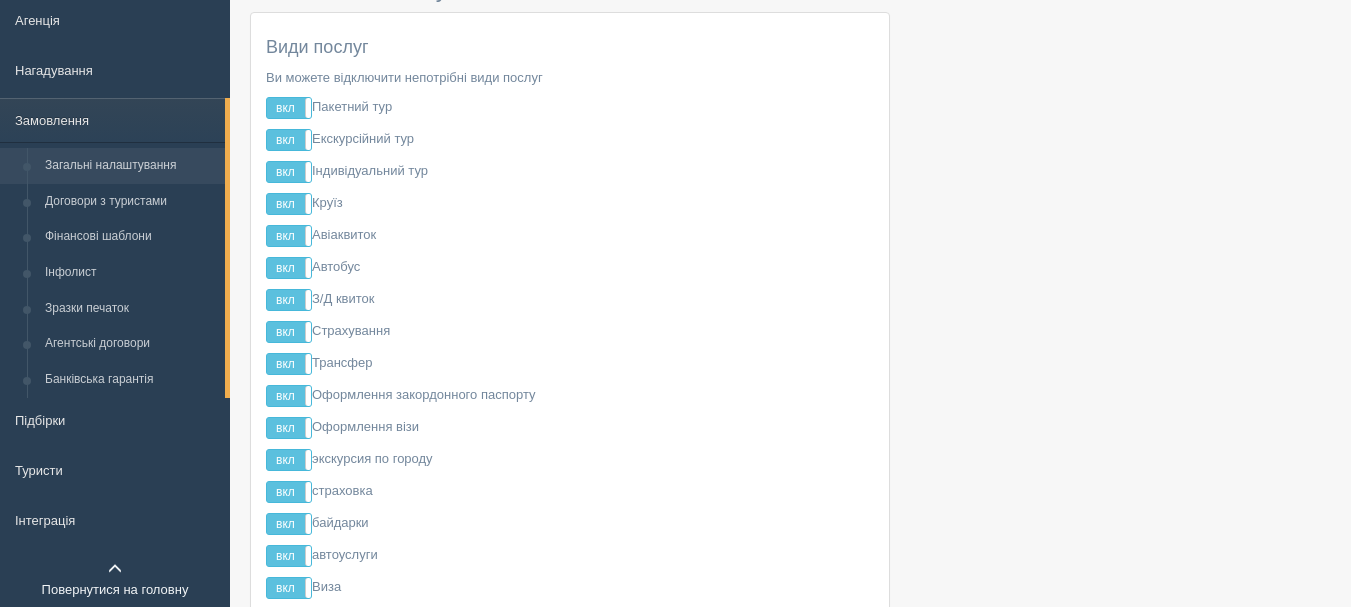 scroll, scrollTop: 0, scrollLeft: 0, axis: both 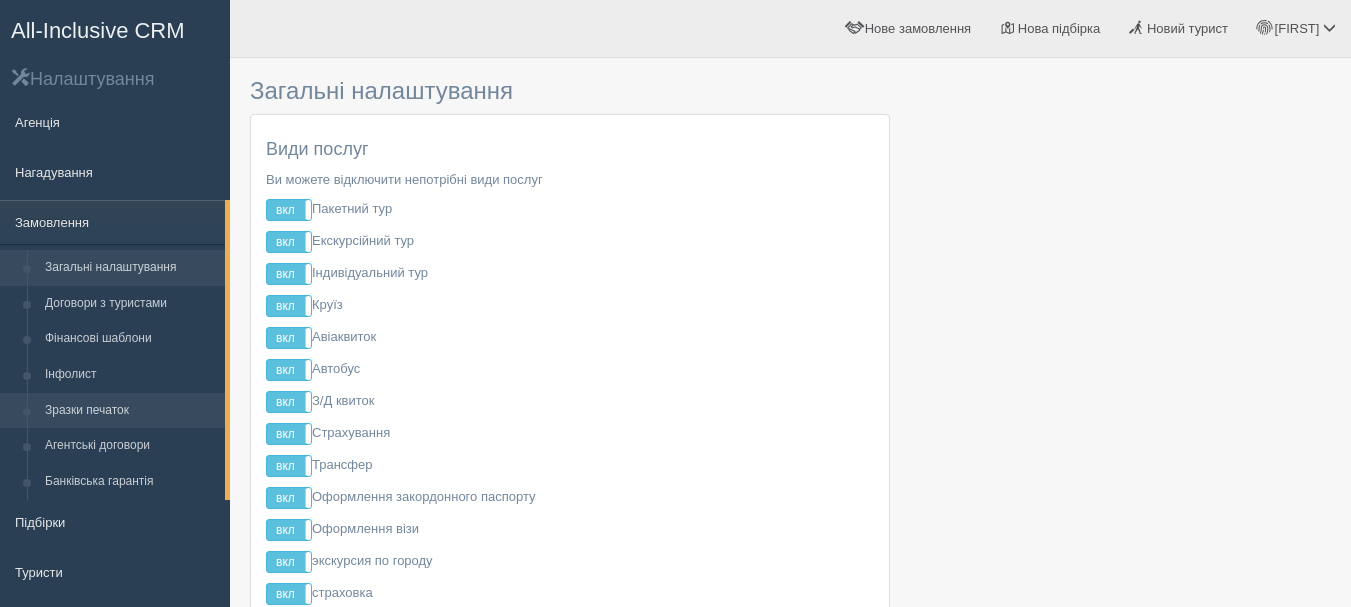 click on "Зразки печаток" at bounding box center (130, 411) 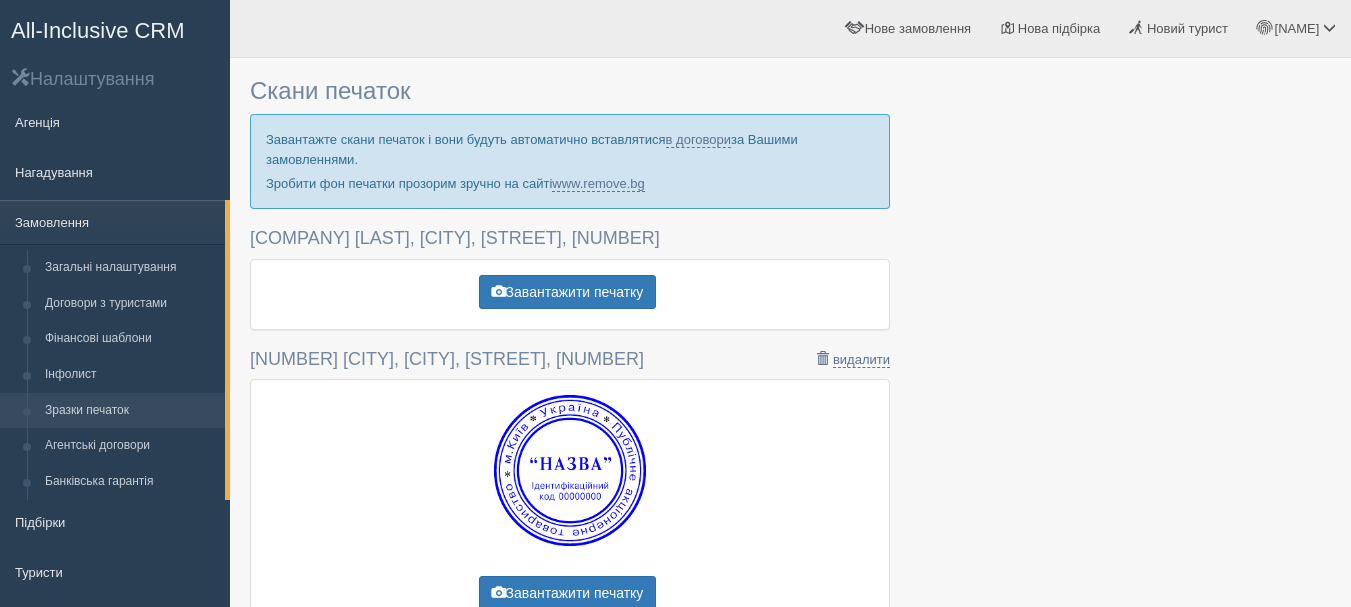 scroll, scrollTop: 448, scrollLeft: 0, axis: vertical 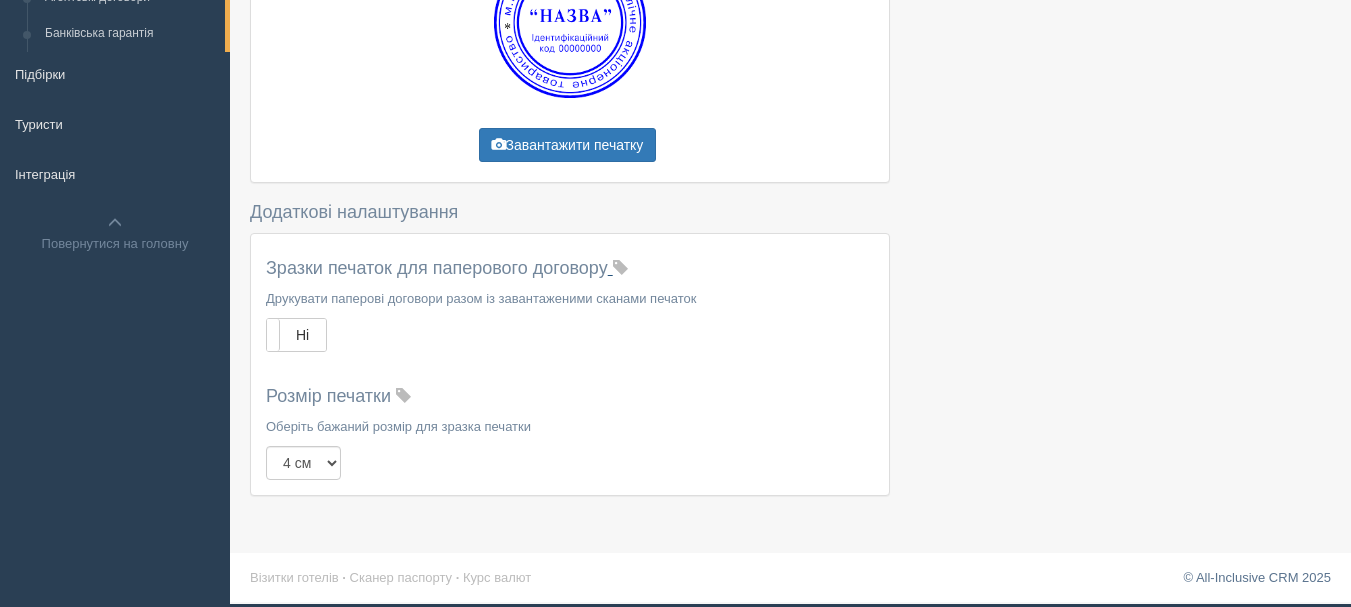 click on "Зразки печаток для паперового договору
Друкувати паперові договори разом із завантаженими сканами печаток
Так Ні
Розмір печатки
Оберіть бажаний розмір для зразка печатки
3 см
4 см
5 см" at bounding box center (570, 364) 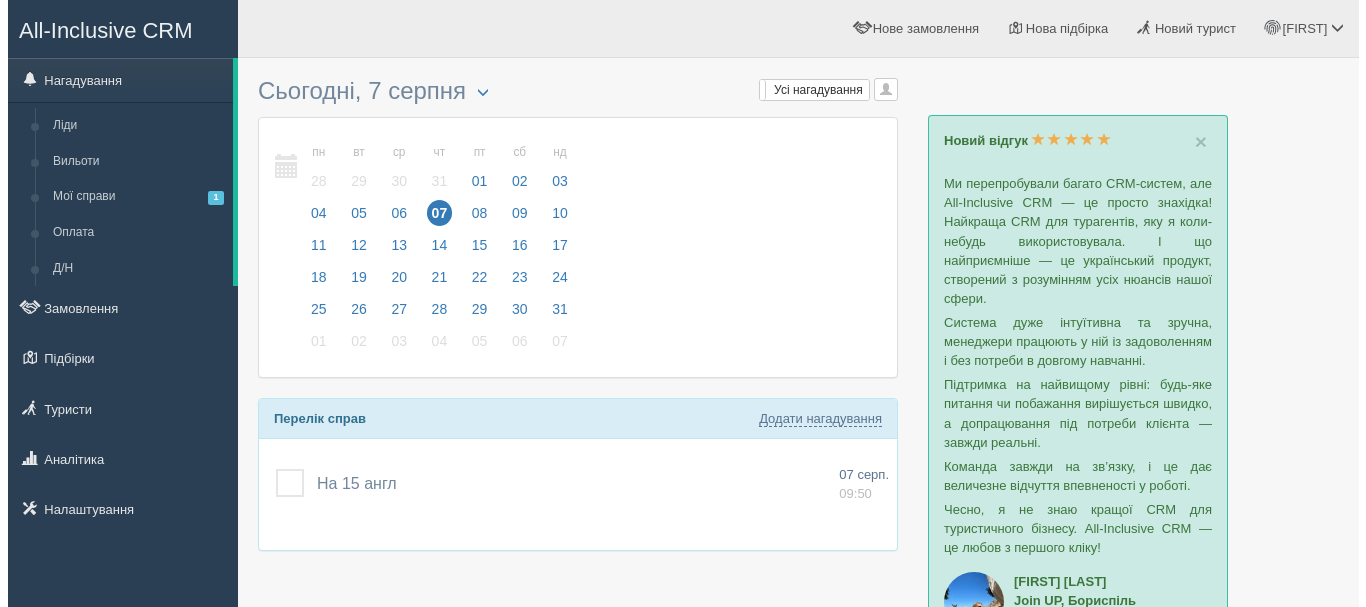 scroll, scrollTop: 0, scrollLeft: 0, axis: both 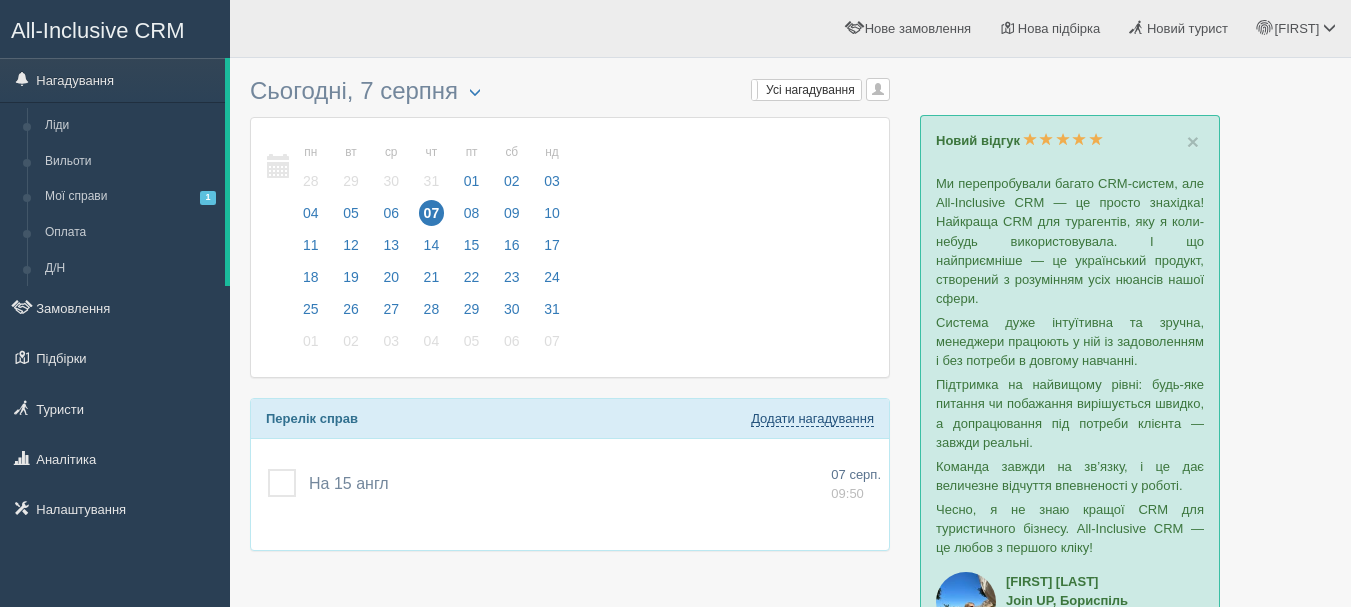 drag, startPoint x: 0, startPoint y: 0, endPoint x: 773, endPoint y: 419, distance: 879.2554 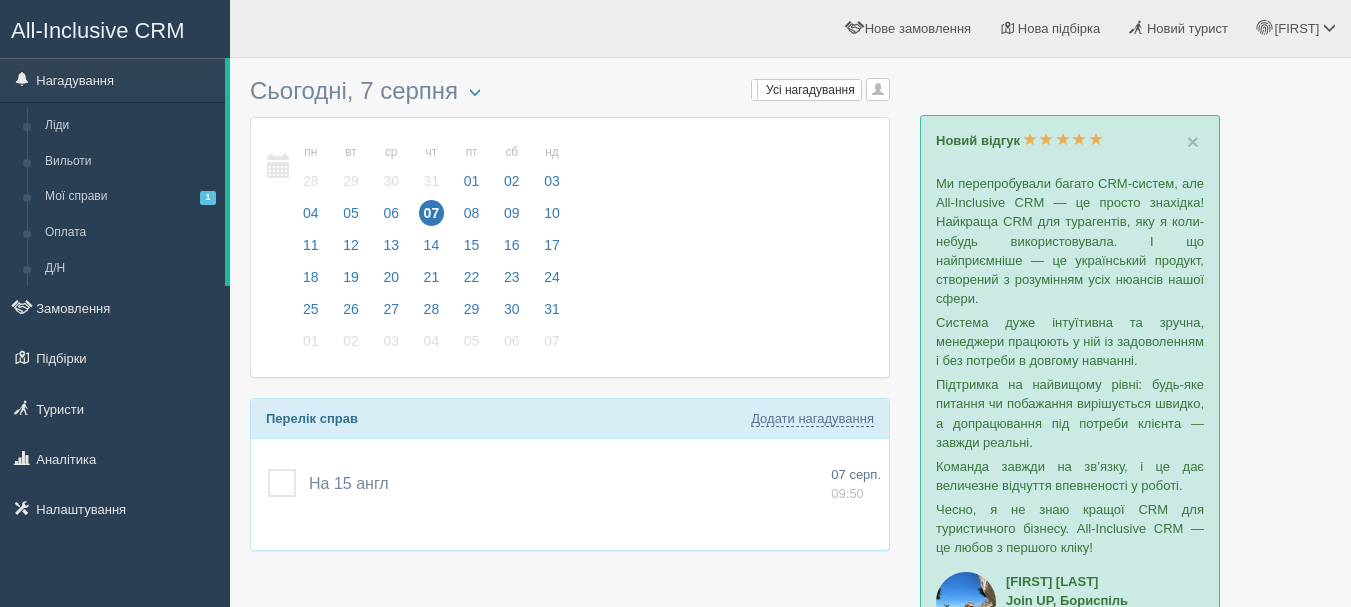 select on "11" 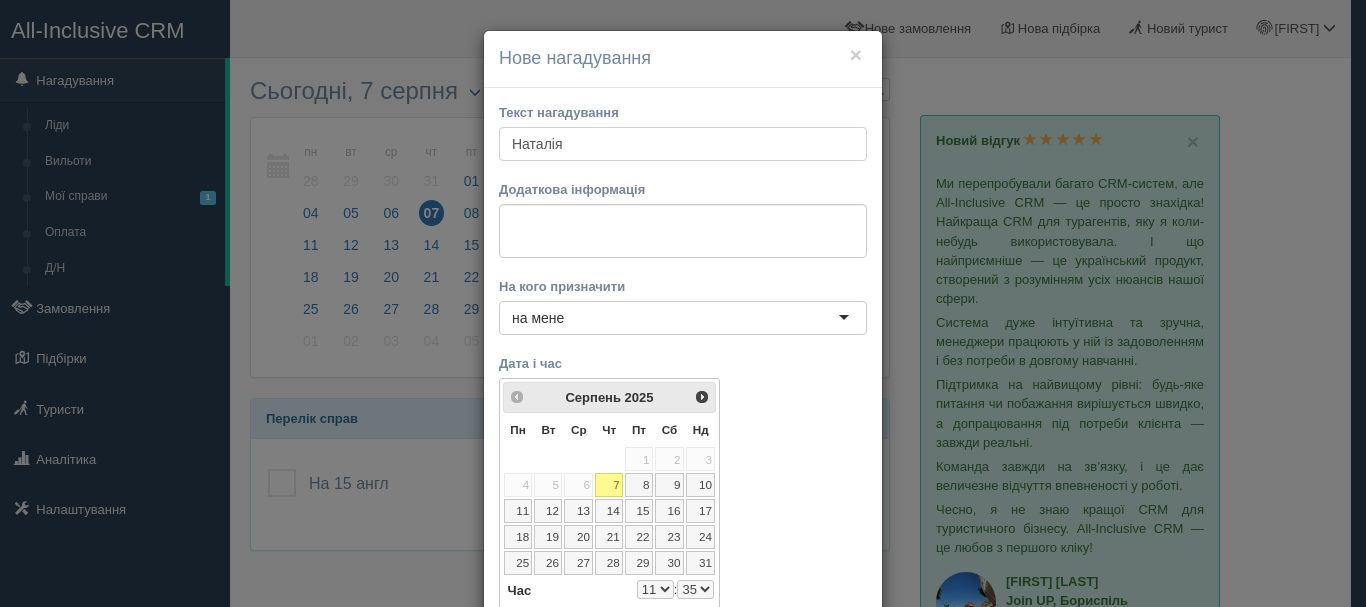 type on "Наталія" 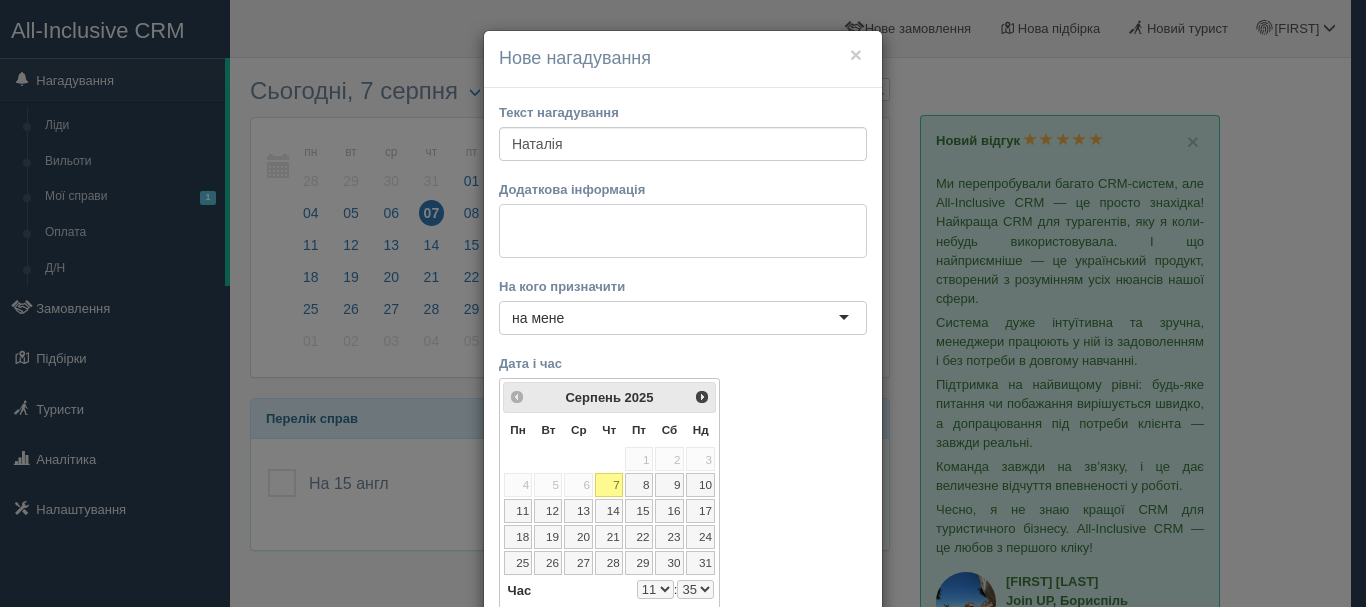 click at bounding box center [683, 231] 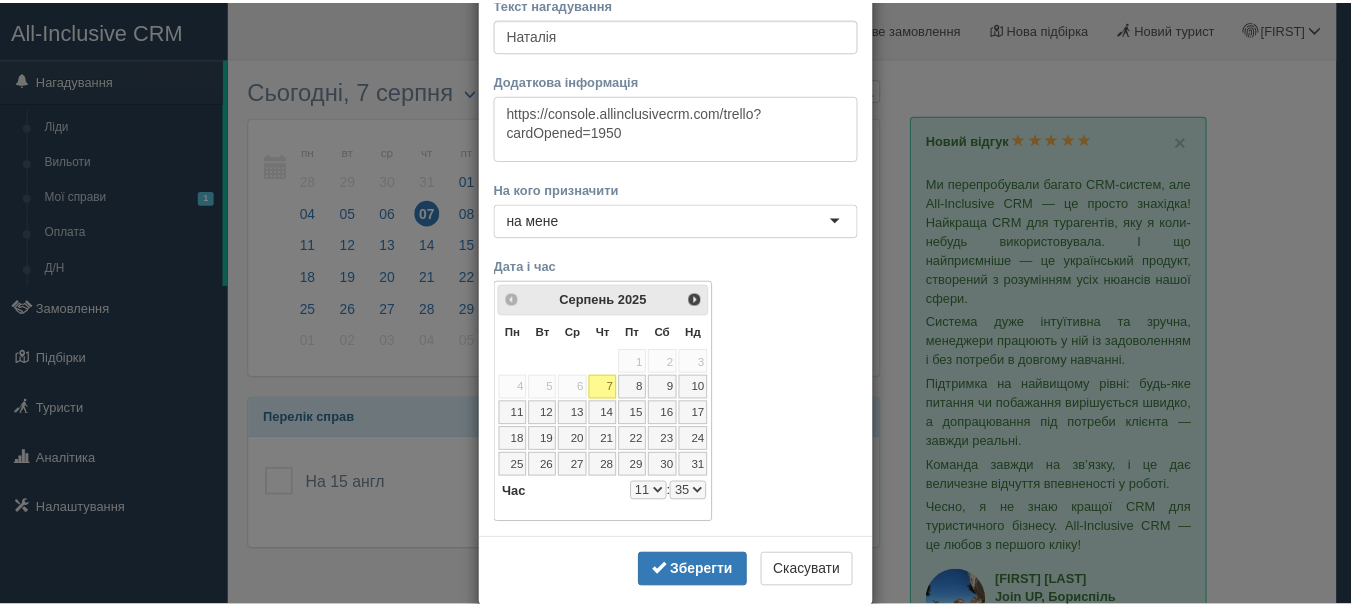 scroll, scrollTop: 142, scrollLeft: 0, axis: vertical 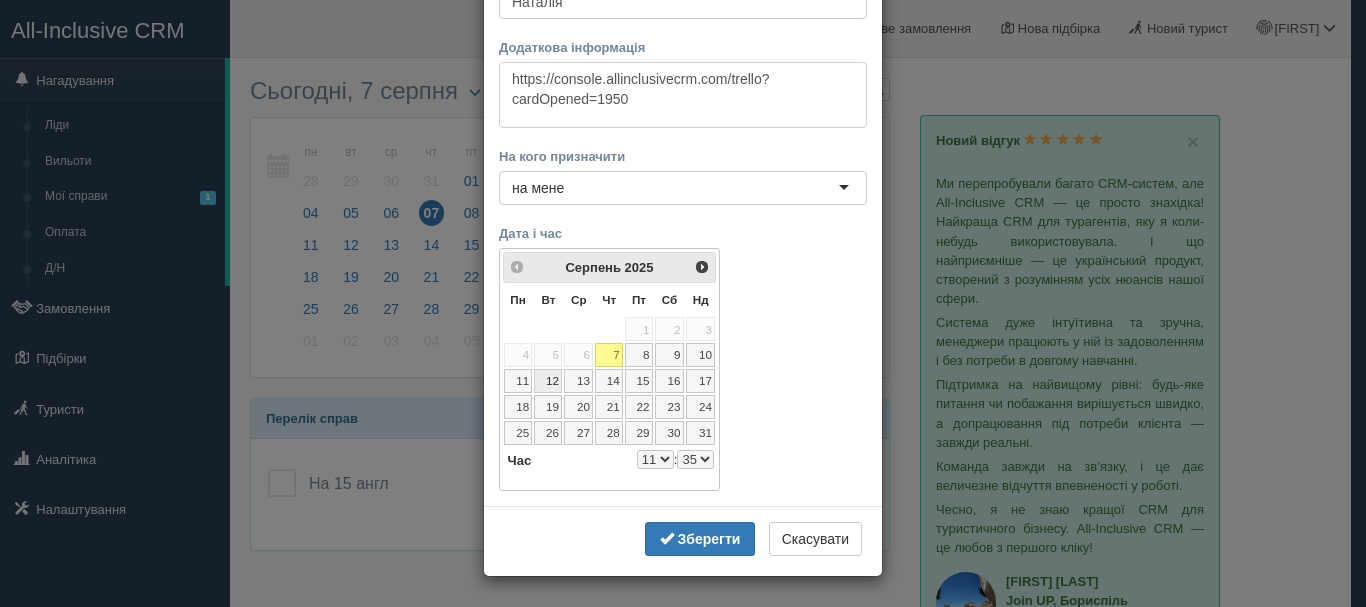 type on "https://console.allinclusivecrm.com/trello?cardOpened=1950" 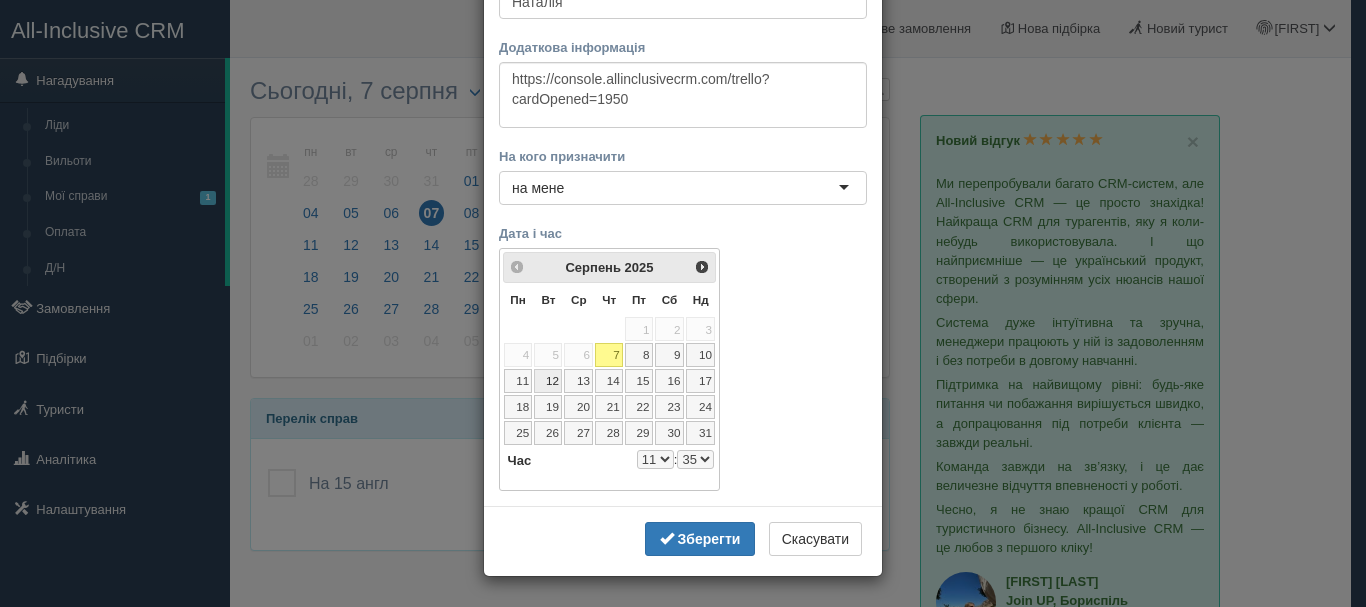 click on "12" at bounding box center [548, 381] 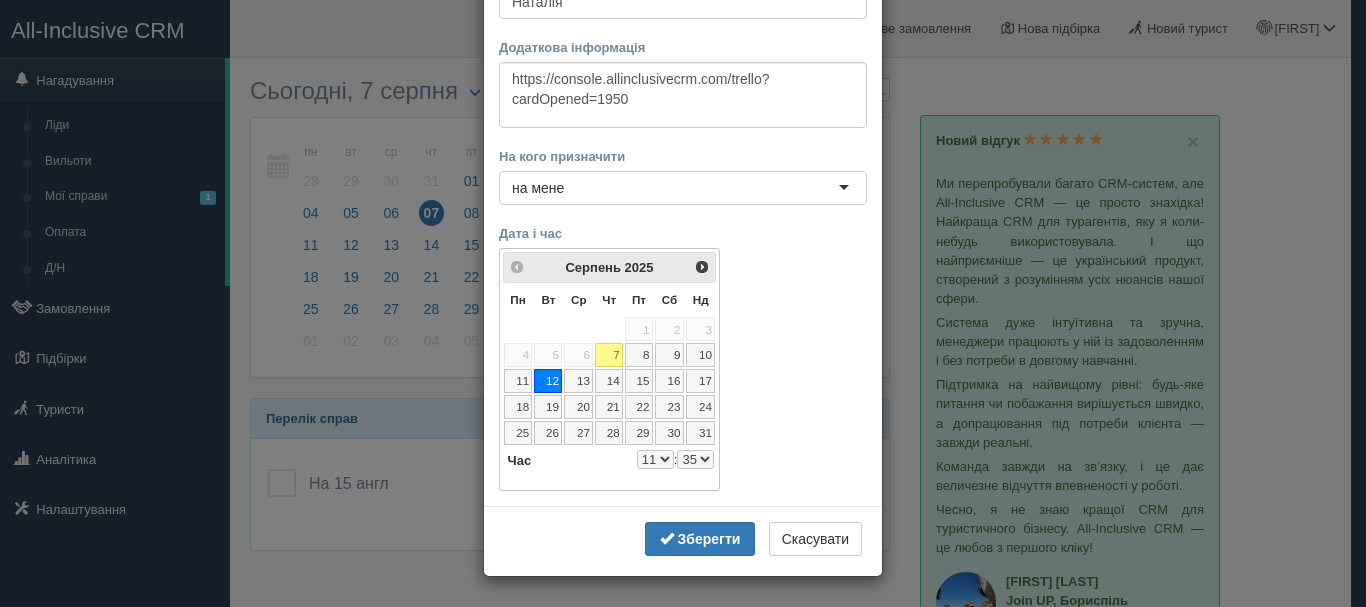 click on "00 05 10 15 20 25 30 35 40 45 50 55" at bounding box center (695, 459) 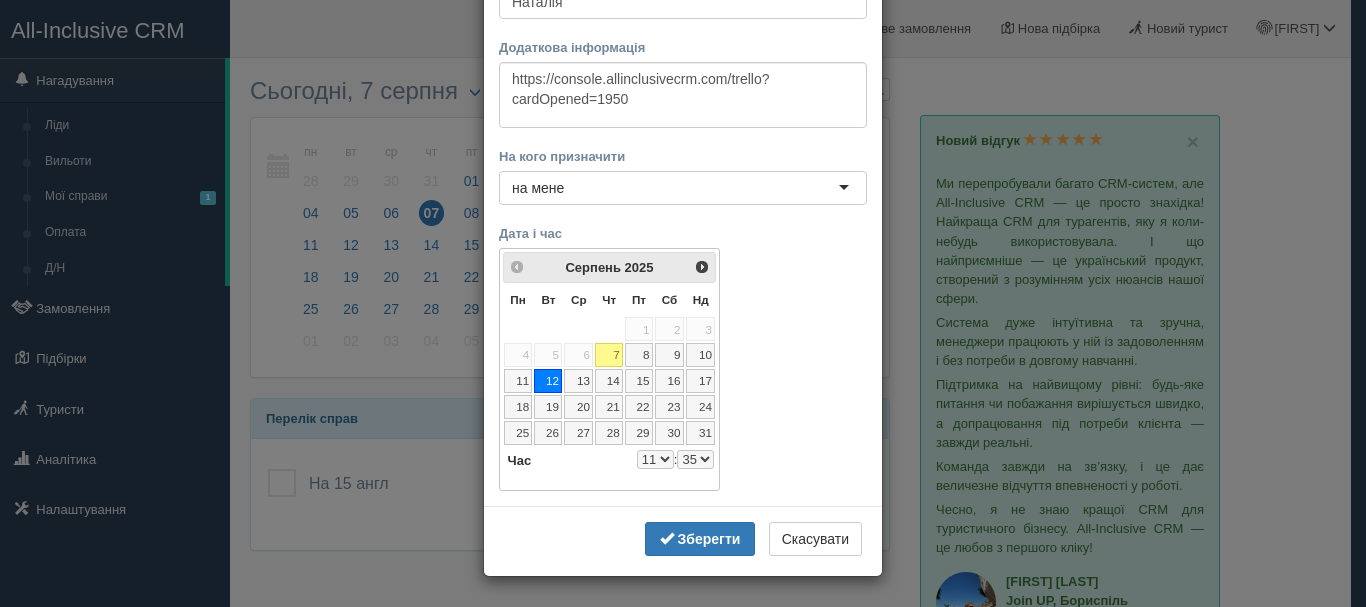click on "0 1 2 3 4 5 6 7 8 9 10 11 12 13 14 15 16 17 18 19 20 21 22 23" at bounding box center (655, 459) 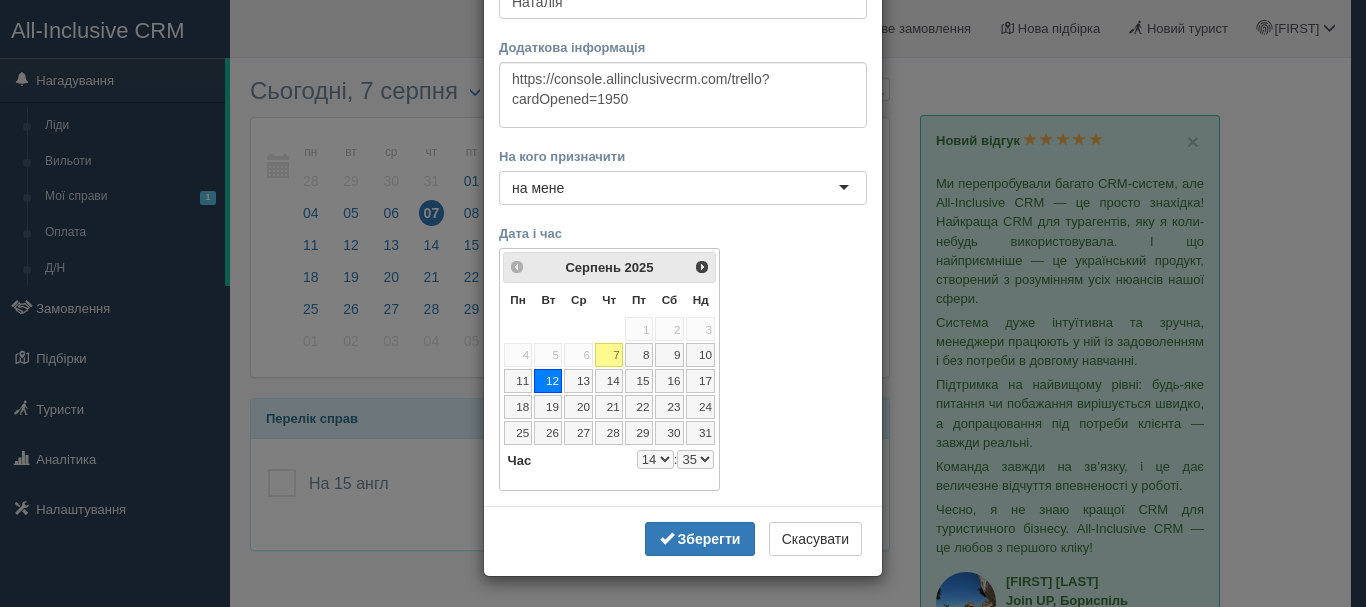 select on "14" 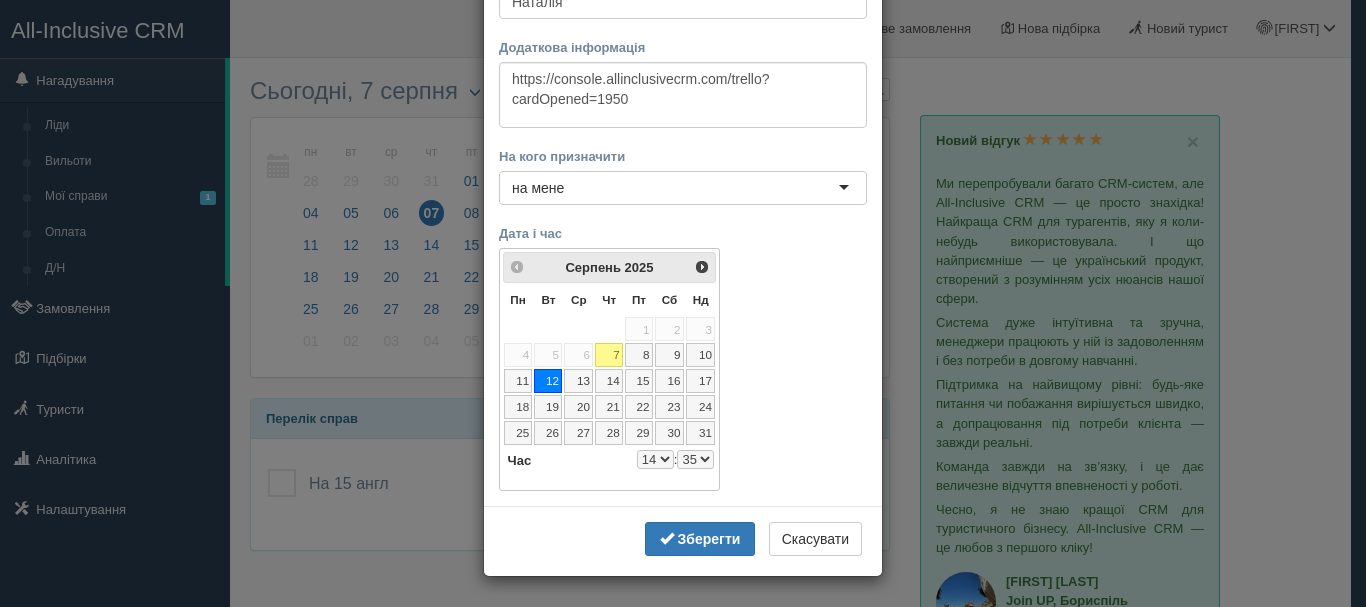 click on "00 05 10 15 20 25 30 35 40 45 50 55" at bounding box center (695, 459) 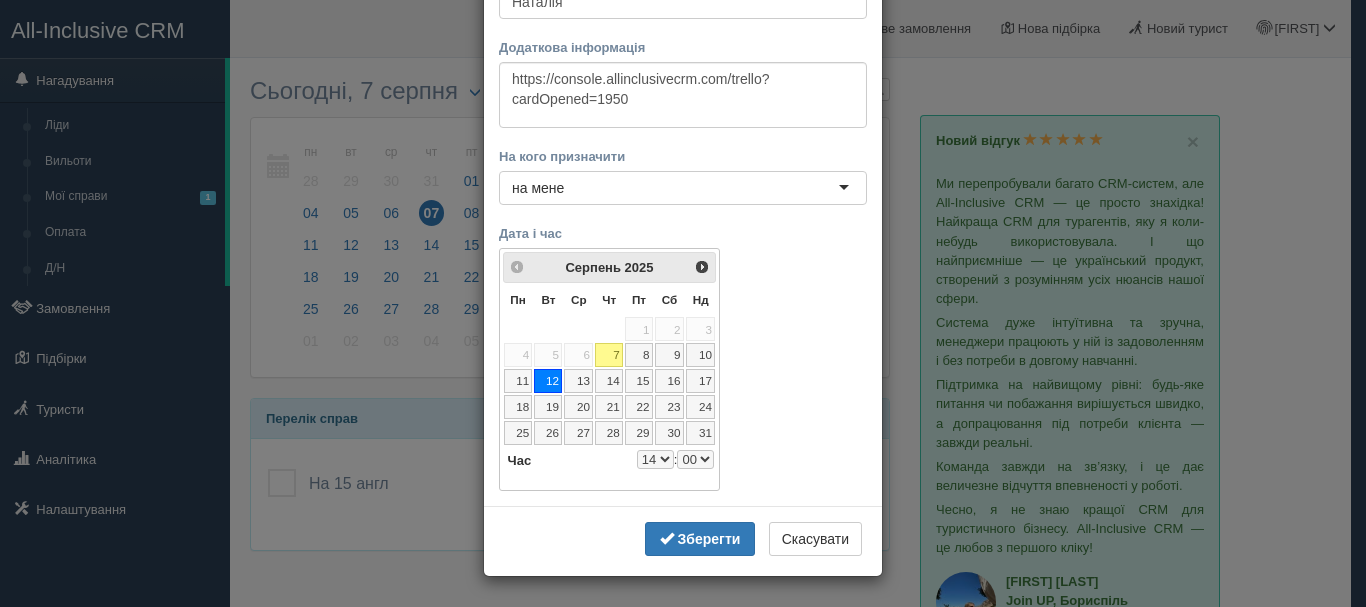 select on "14" 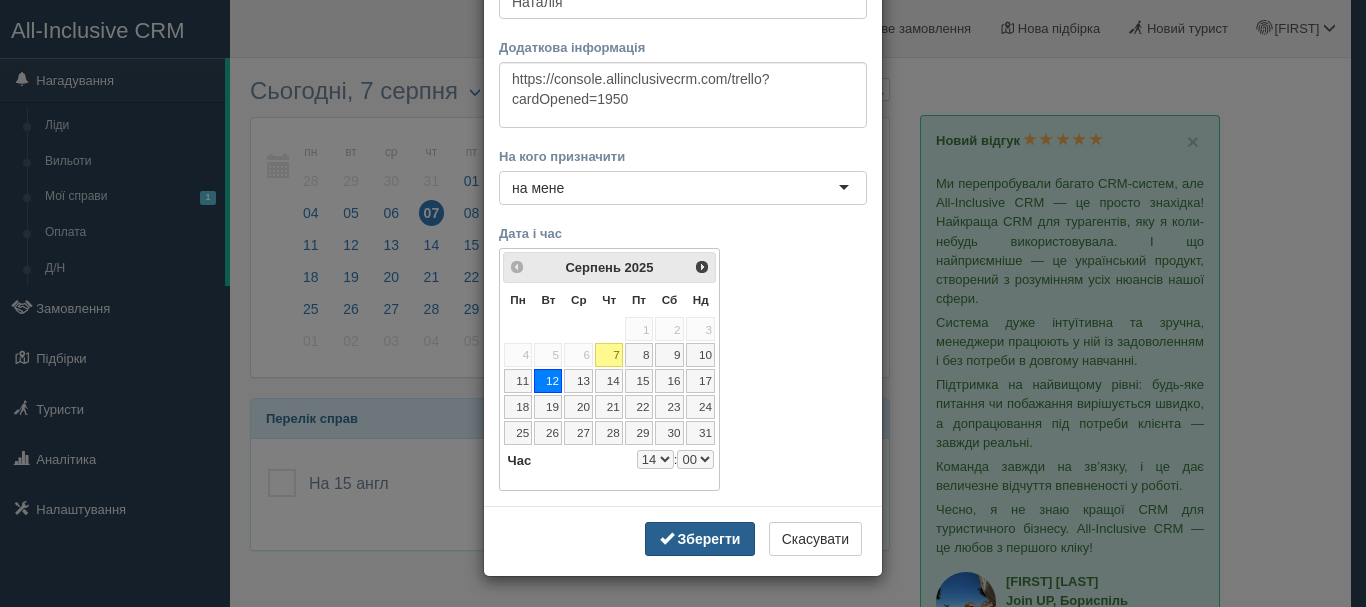 click on "Зберегти" at bounding box center [700, 539] 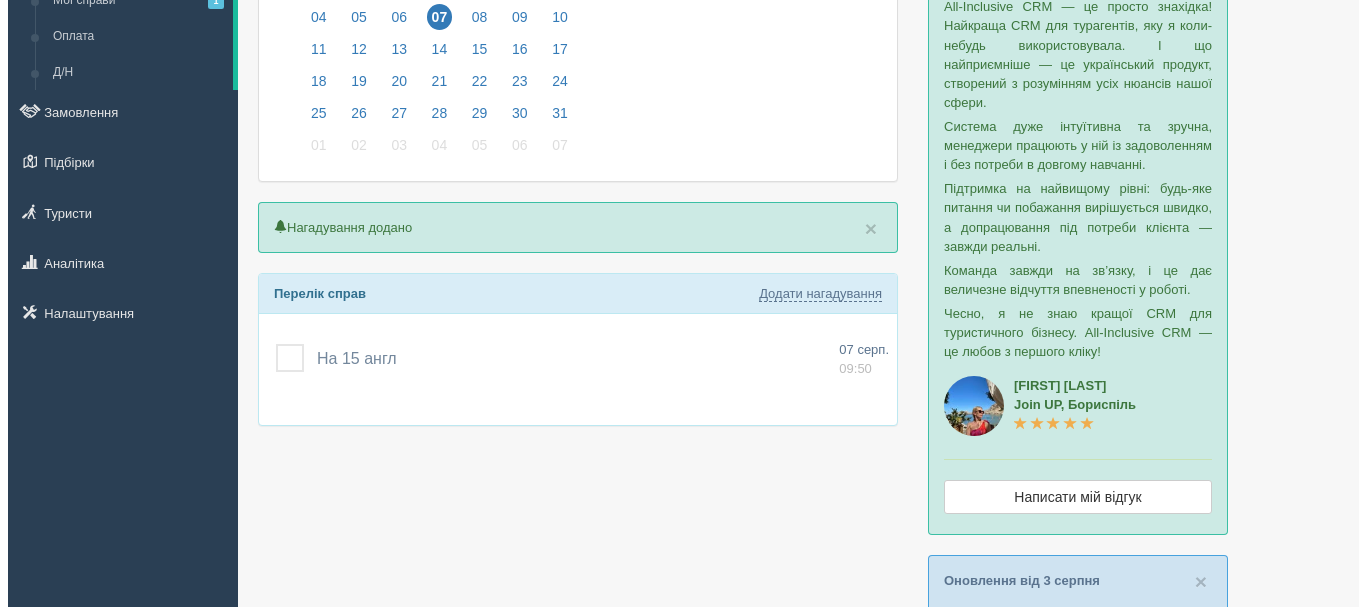 scroll, scrollTop: 300, scrollLeft: 0, axis: vertical 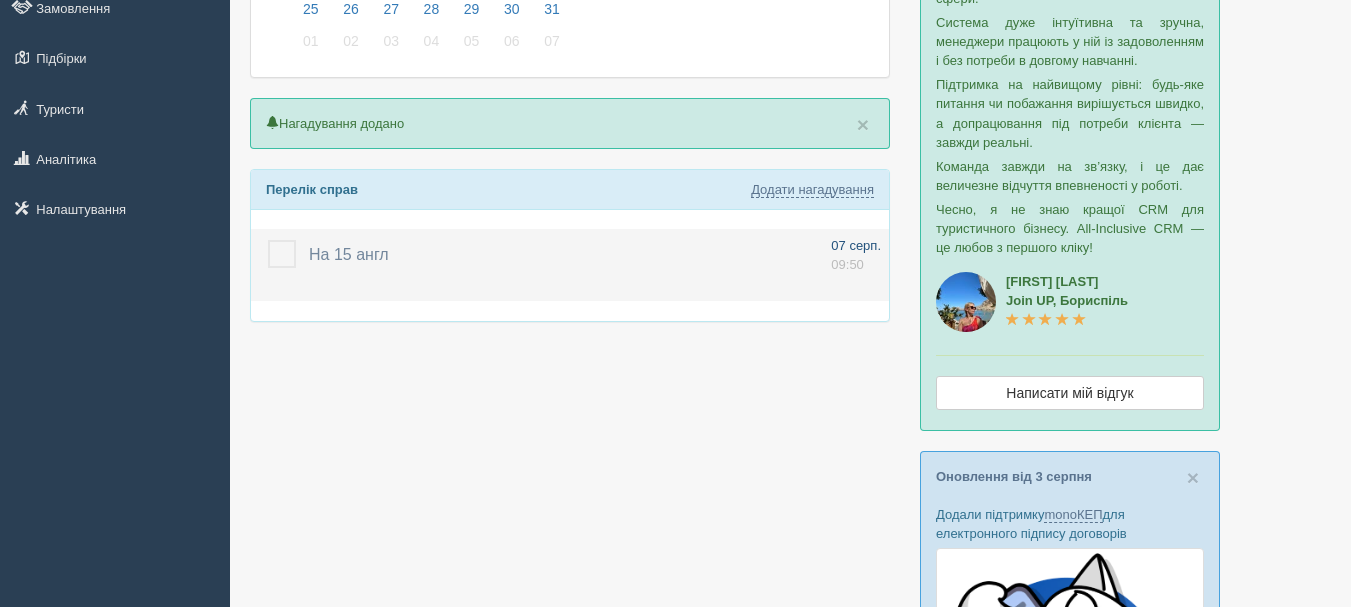 click on "07 серп.
09:50" at bounding box center [856, 255] 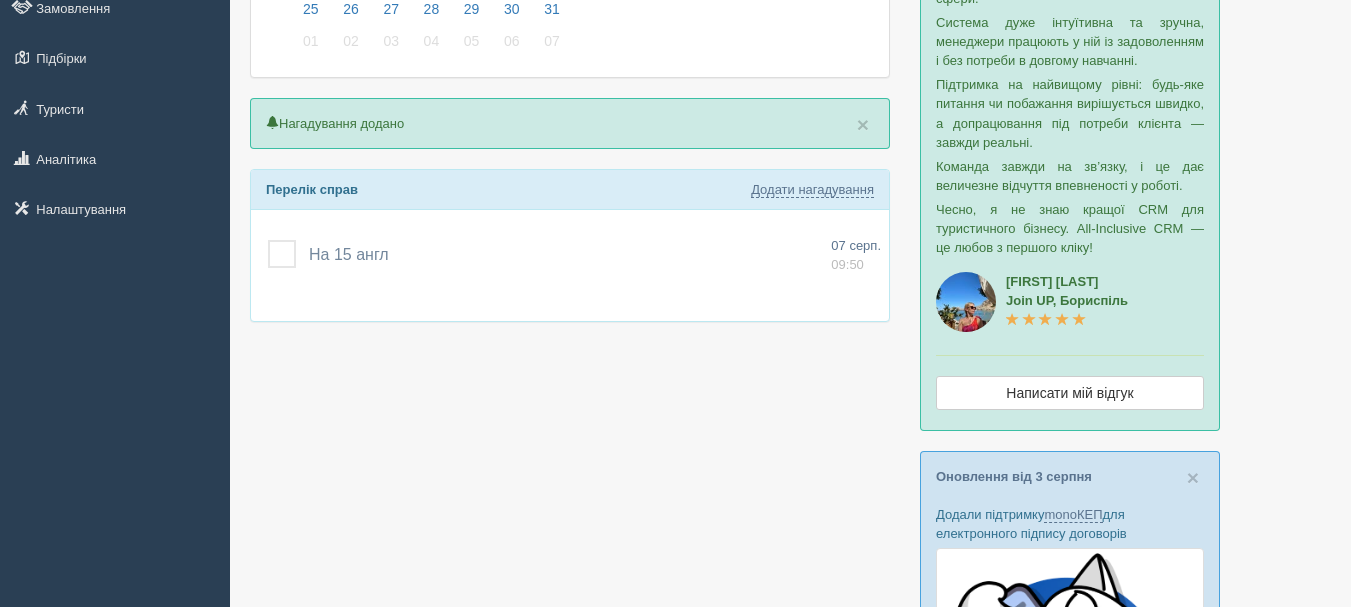 type on "На 15 англ" 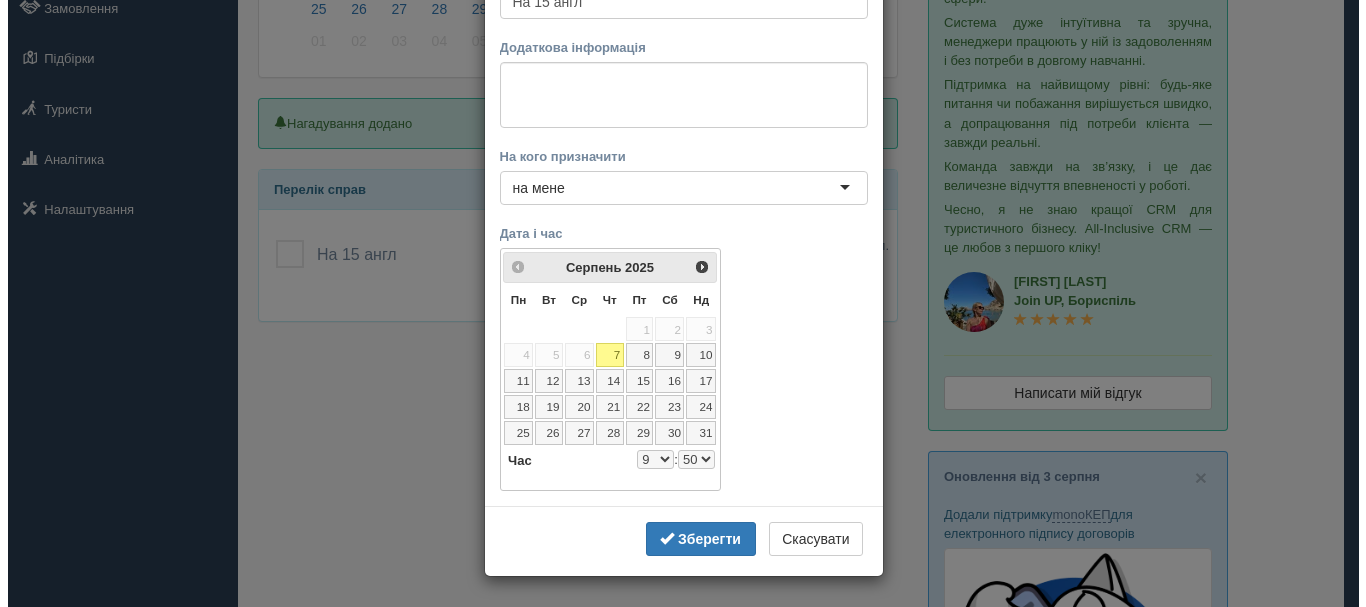 scroll, scrollTop: 0, scrollLeft: 0, axis: both 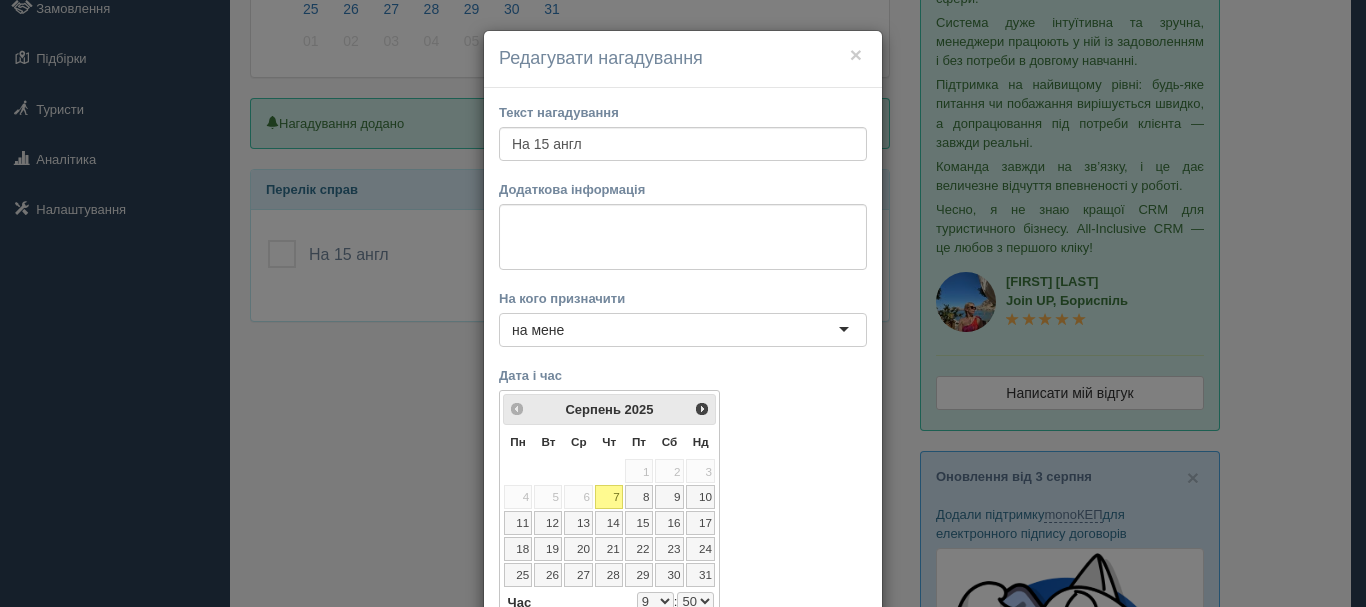 click on "×
Нове нагадування
Редагувати нагадування
Текст нагадування
На 15 англ
Додаткова інформація
На кого призначити
на мене на мене на мене Люсі Чен Степан Тихонюк Тим Бредфорд
Дата і час
<Попер Наст> Серпень   2025 Пн Вт Ср Чт Пт Сб Нд         1 2 3 4 5 6 7 8 9 10 11 12 13 14 15 16 17 18 19 20 21 22 23 24 25 26 27 28 29 30 31 Час 9:50 Години 0 1 2 3 4 5 6 7 8 9 10 0" at bounding box center (683, 303) 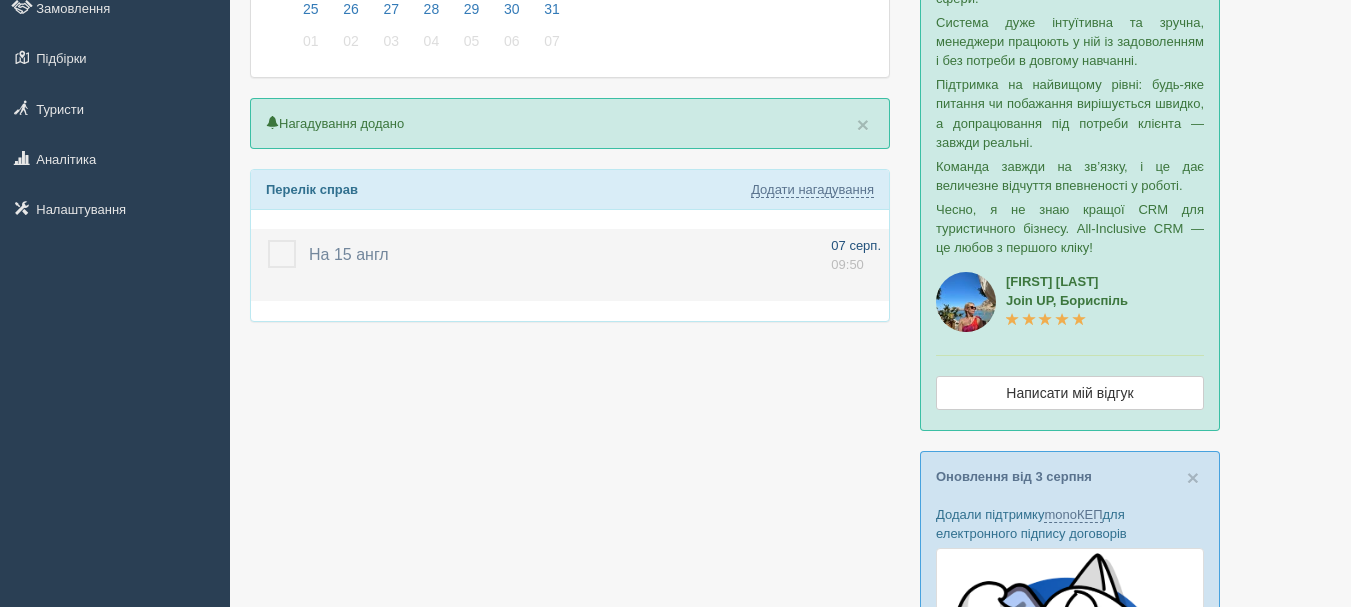 click on "09:50" at bounding box center [847, 264] 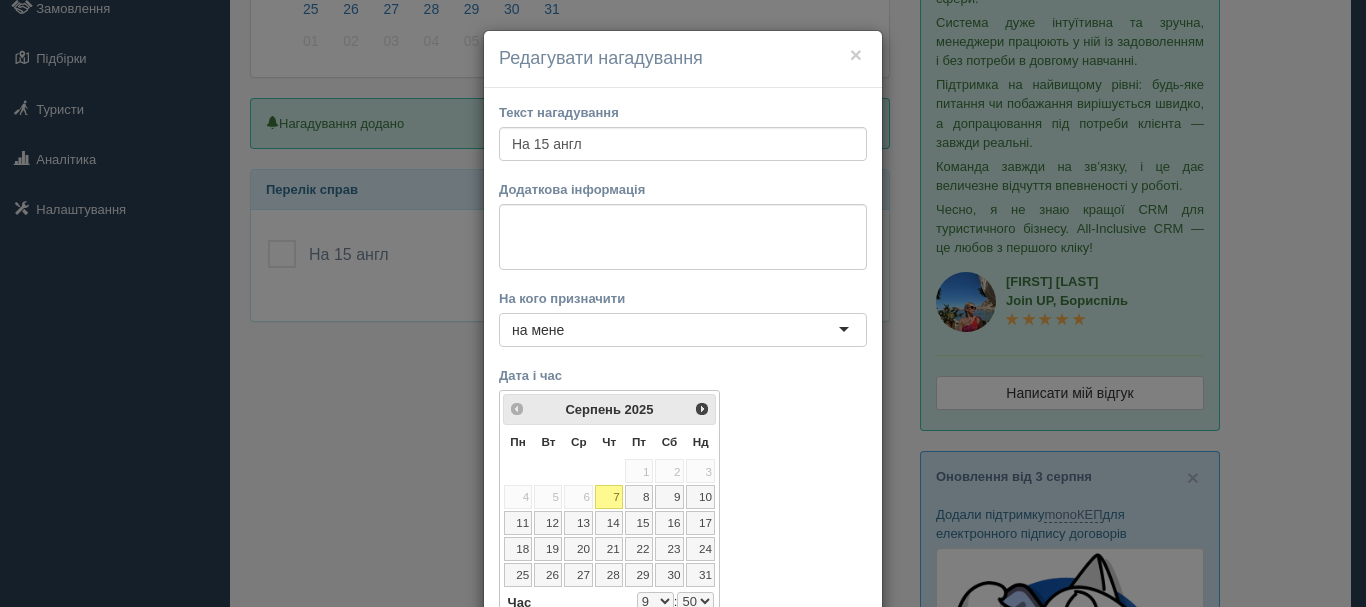 click on "×
Нове нагадування
Редагувати нагадування
Текст нагадування
На 15 англ
Додаткова інформація
На кого призначити
на мене на мене на мене Люсі Чен Степан Тихонюк Тим Бредфорд
Дата і час
<Попер Наст> Серпень   2025 Пн Вт Ср Чт Пт Сб Нд         1 2 3 4 5 6 7 8 9 10 11 12 13 14 15 16 17 18 19 20 21 22 23 24 25 26 27 28 29 30 31 Час 9:50 Години 0 1 2 3 4 5 6 7 8 9 10 0" at bounding box center [683, 303] 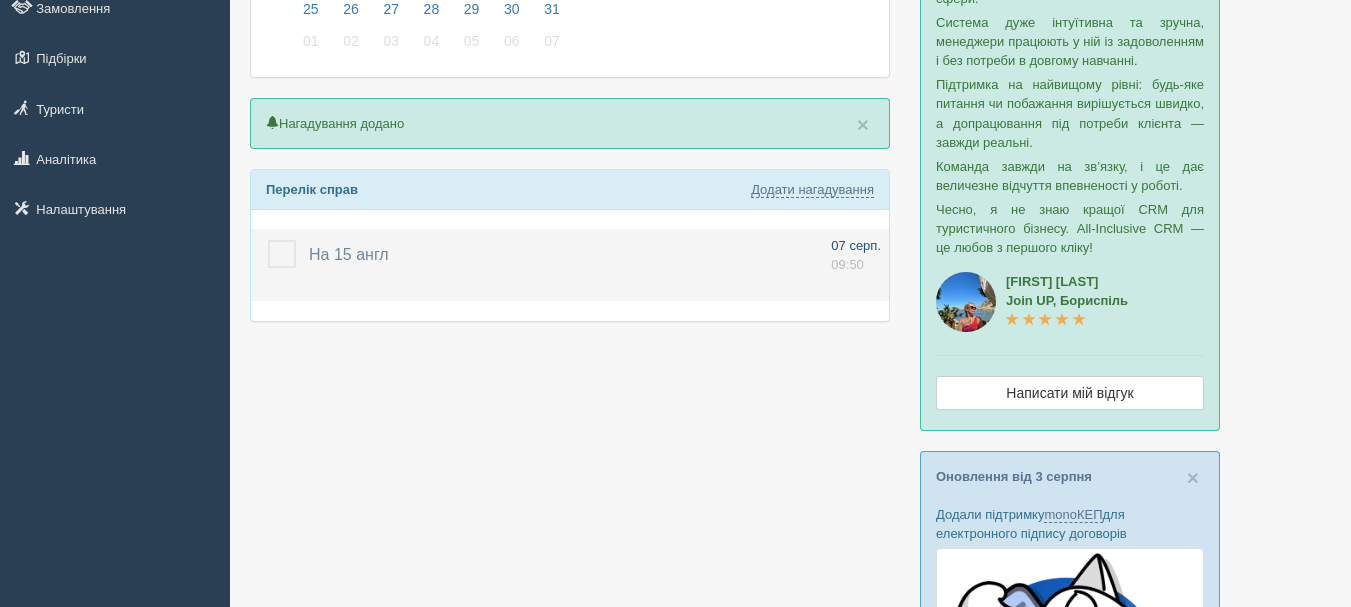 click on "07 серп." at bounding box center [856, 245] 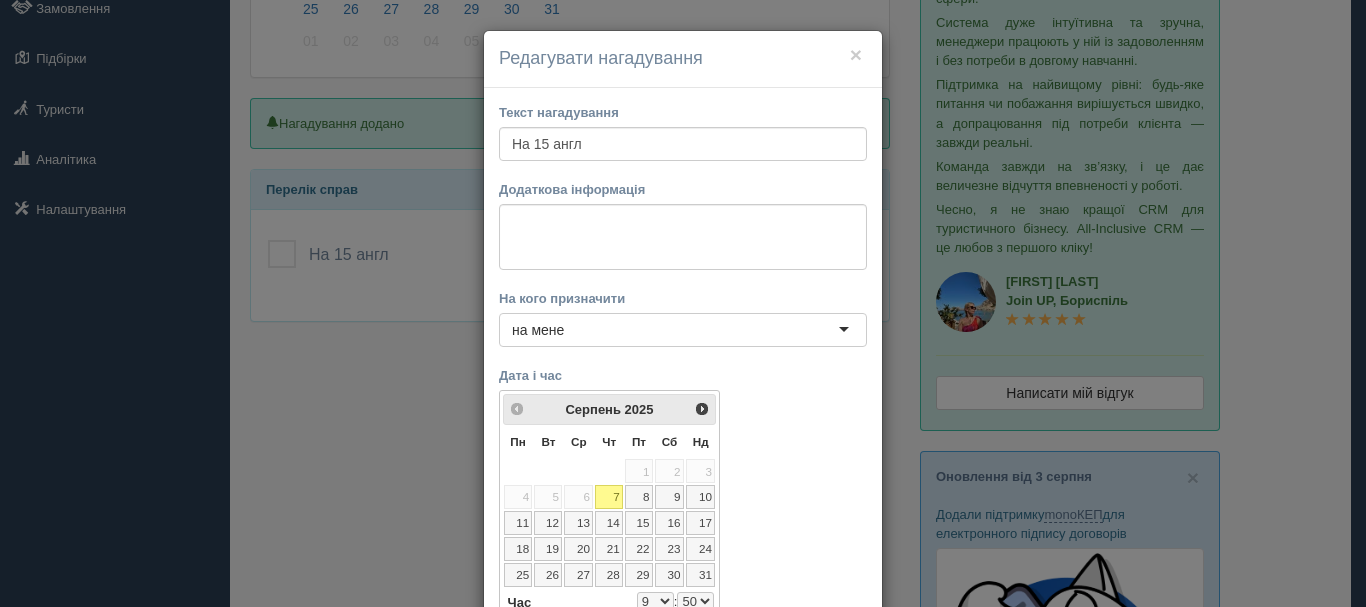 click on "×
Нове нагадування
Редагувати нагадування
Текст нагадування
На 15 англ
Додаткова інформація
На кого призначити
на мене на мене на мене Люсі Чен Степан Тихонюк Тим Бредфорд
Дата і час
<Попер Наст> Серпень   2025 Пн Вт Ср Чт Пт Сб Нд         1 2 3 4 5 6 7 8 9 10 11 12 13 14 15 16 17 18 19 20 21 22 23 24 25 26 27 28 29 30 31 Час 9:50 Години 0 1 2 3 4 5 6 7 8 9 10 0" at bounding box center (683, 303) 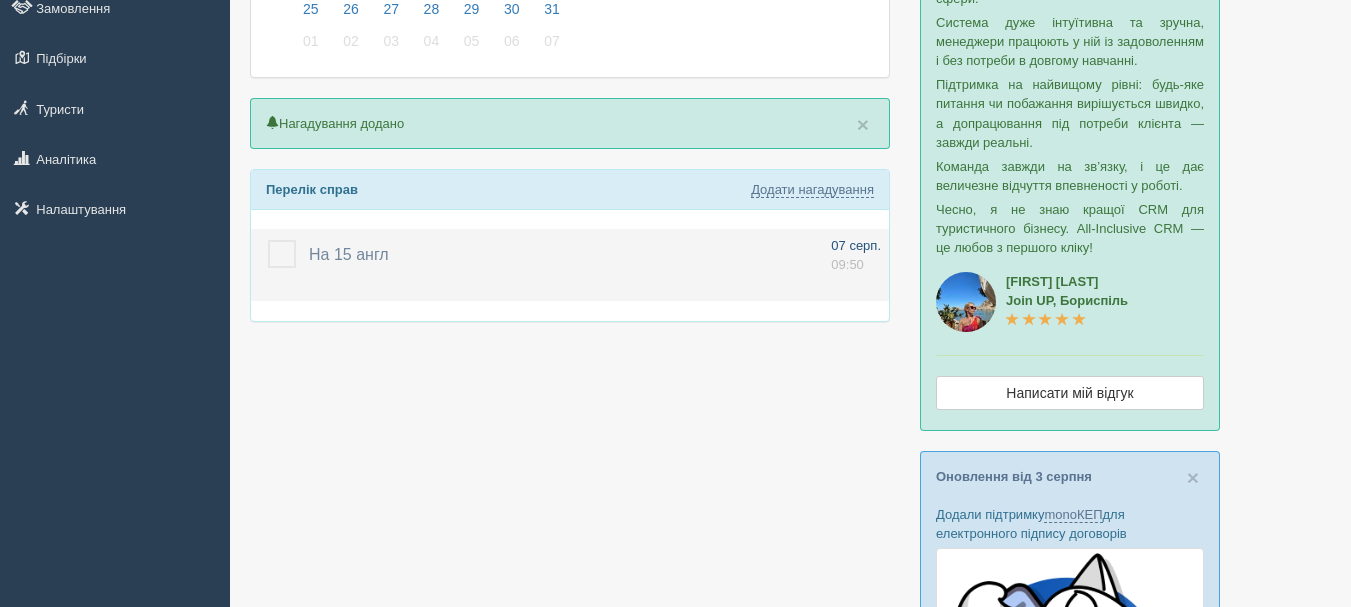 click on "07 серп." at bounding box center (856, 245) 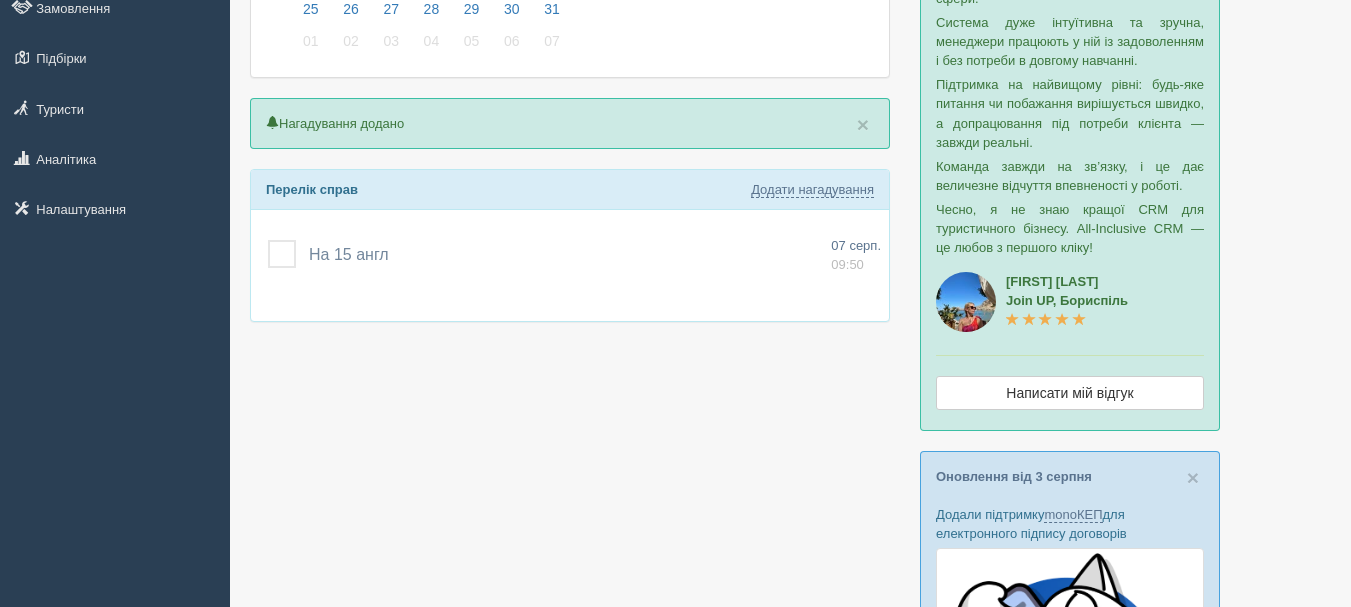 select on "9" 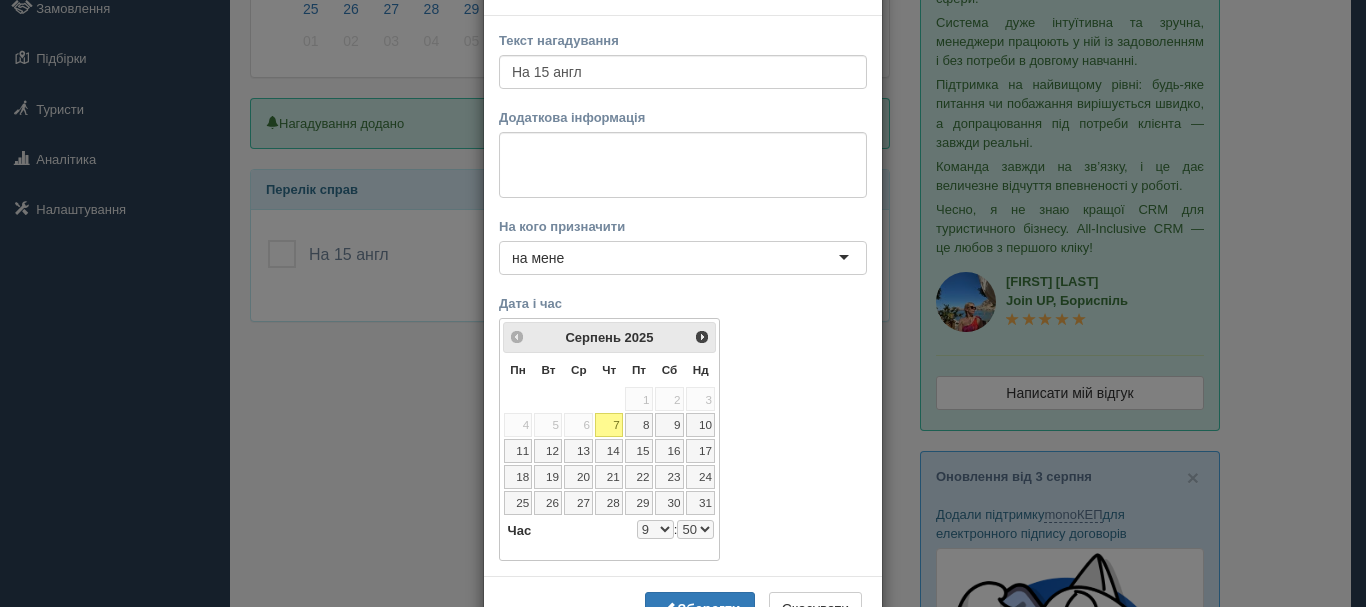 scroll, scrollTop: 142, scrollLeft: 0, axis: vertical 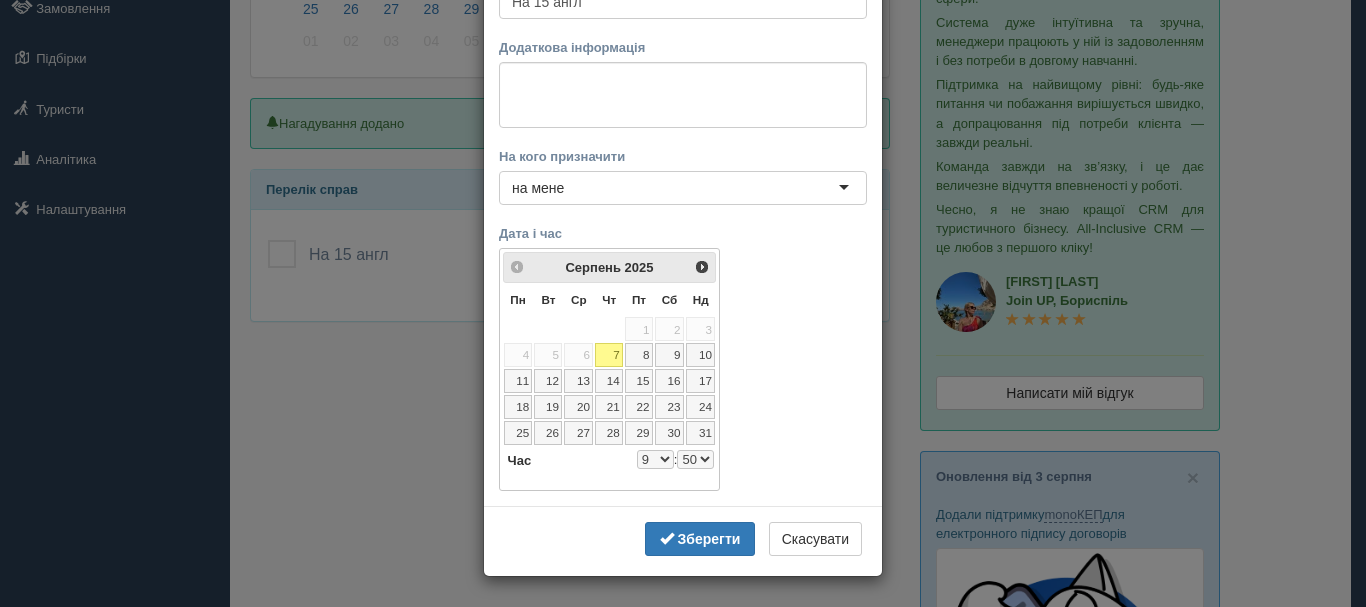 drag, startPoint x: 912, startPoint y: 447, endPoint x: 919, endPoint y: 16, distance: 431.05685 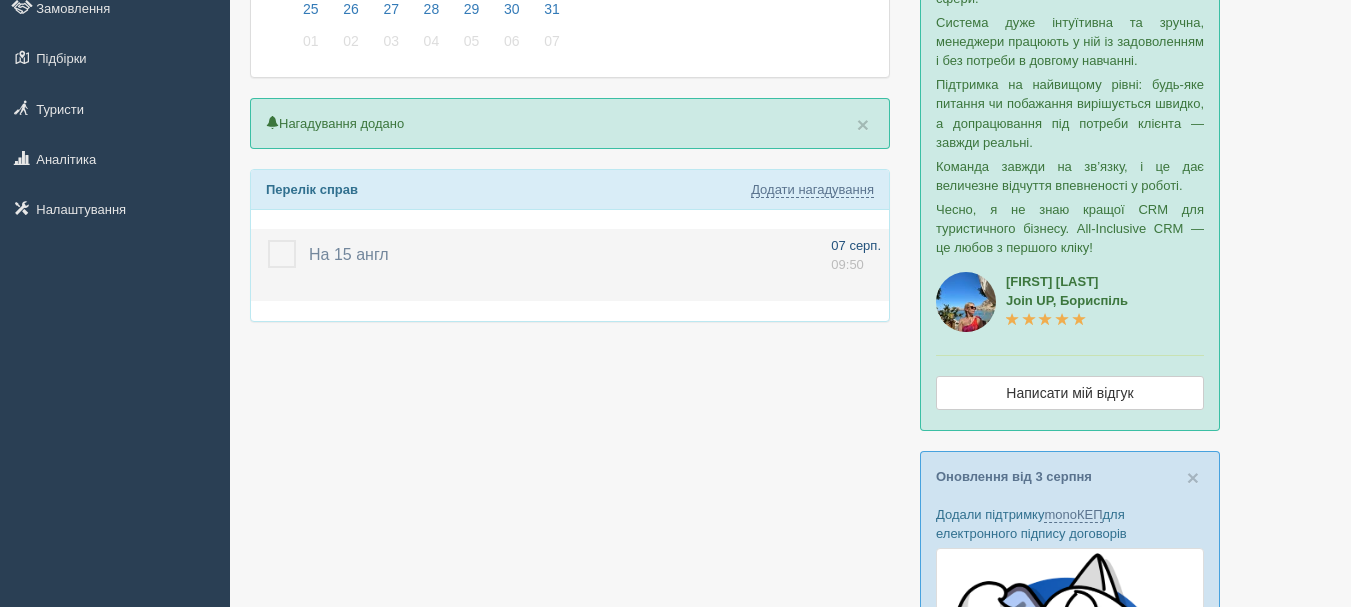 click on "07 серп." at bounding box center [856, 245] 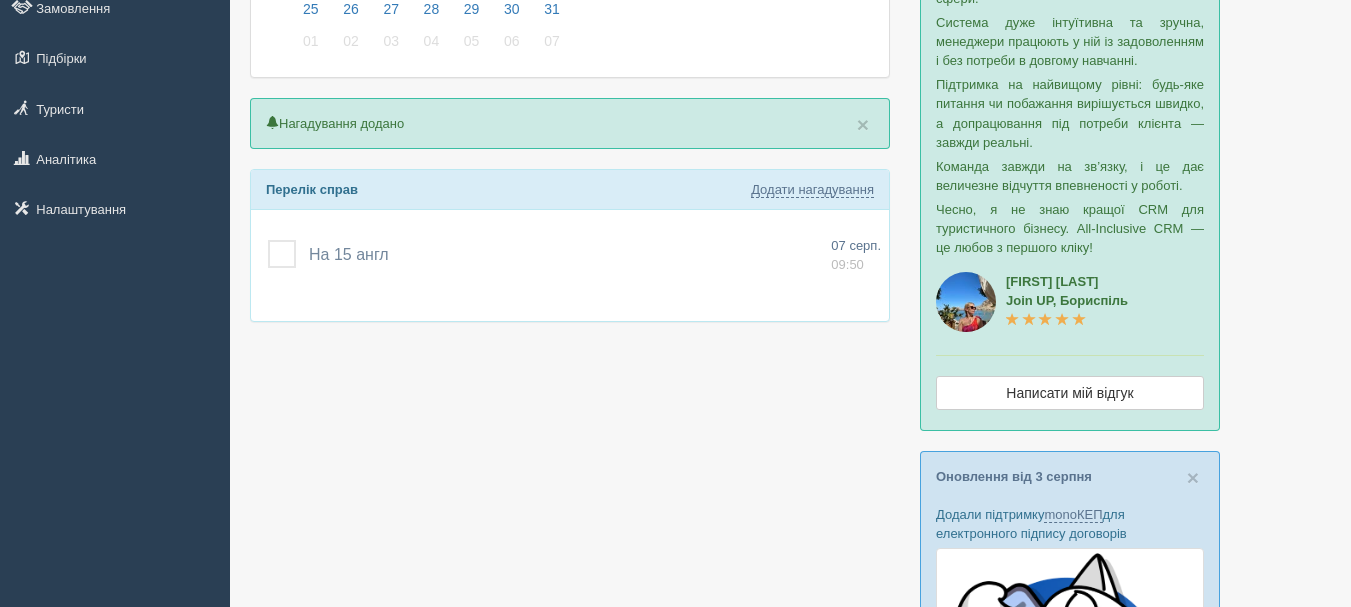 select on "9" 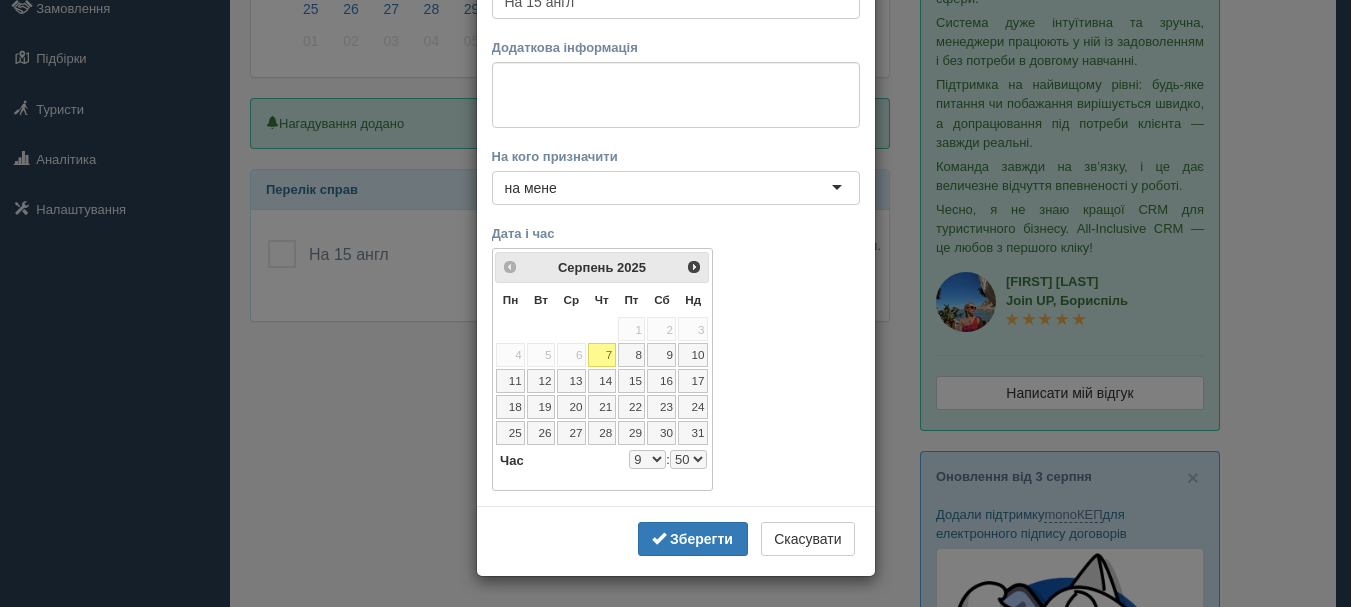 scroll, scrollTop: 0, scrollLeft: 0, axis: both 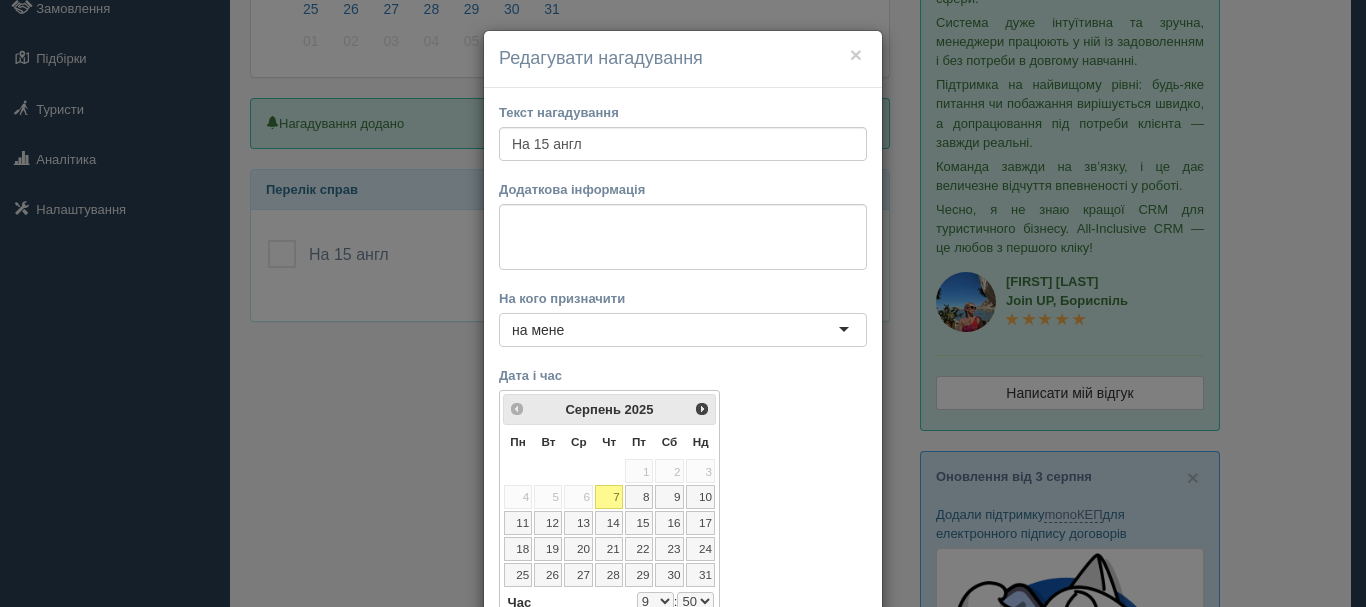 click on "×
Нове нагадування
Редагувати нагадування
Текст нагадування
На 15 англ
Додаткова інформація
На кого призначити
на мене на мене на мене Люсі Чен Степан Тихонюк Тим Бредфорд
Дата і час
<Попер Наст> Серпень   2025 Пн Вт Ср Чт Пт Сб Нд         1 2 3 4 5 6 7 8 9 10 11 12 13 14 15 16 17 18 19 20 21 22 23 24 25 26 27 28 29 30 31 Час 9:50 Години 0 1 2 3 4 5 6 7 8 9 10 0" at bounding box center [683, 303] 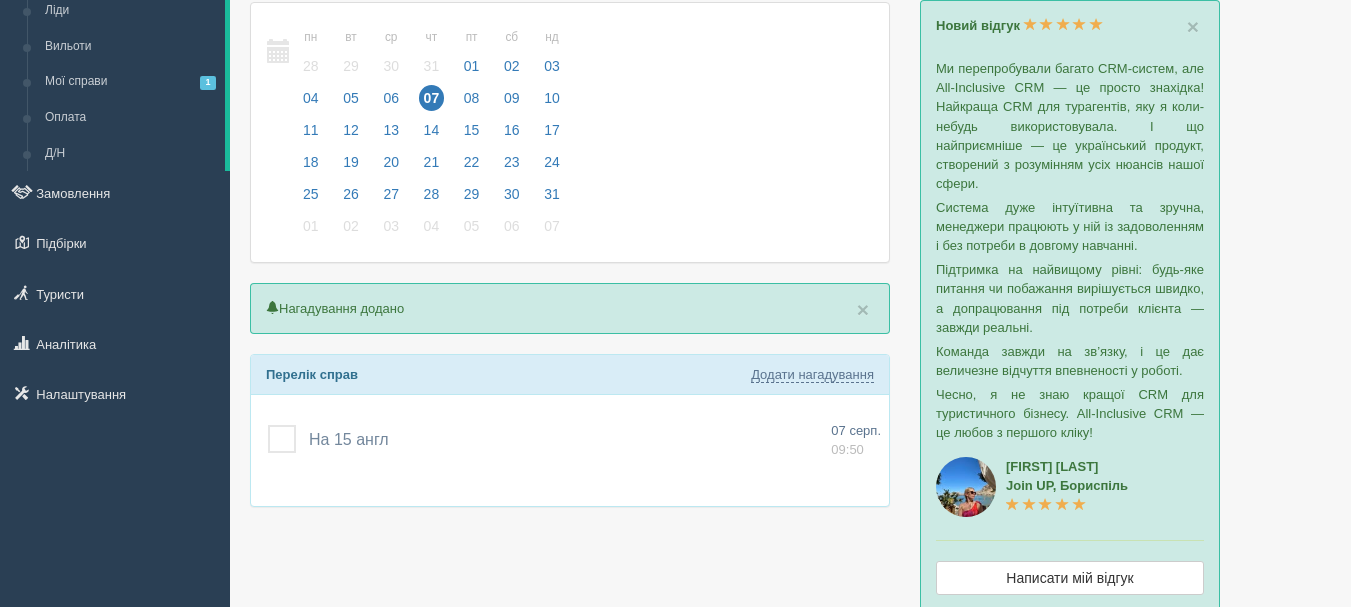 scroll, scrollTop: 0, scrollLeft: 0, axis: both 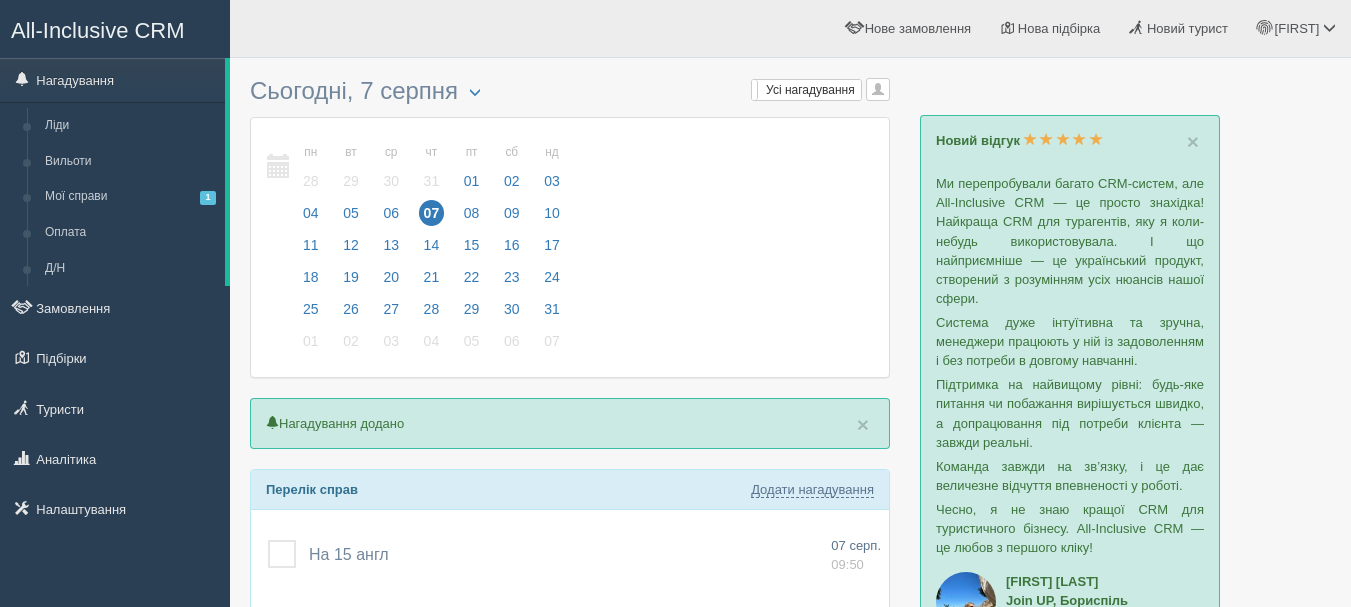 click on "All-Inclusive CRM" at bounding box center [98, 30] 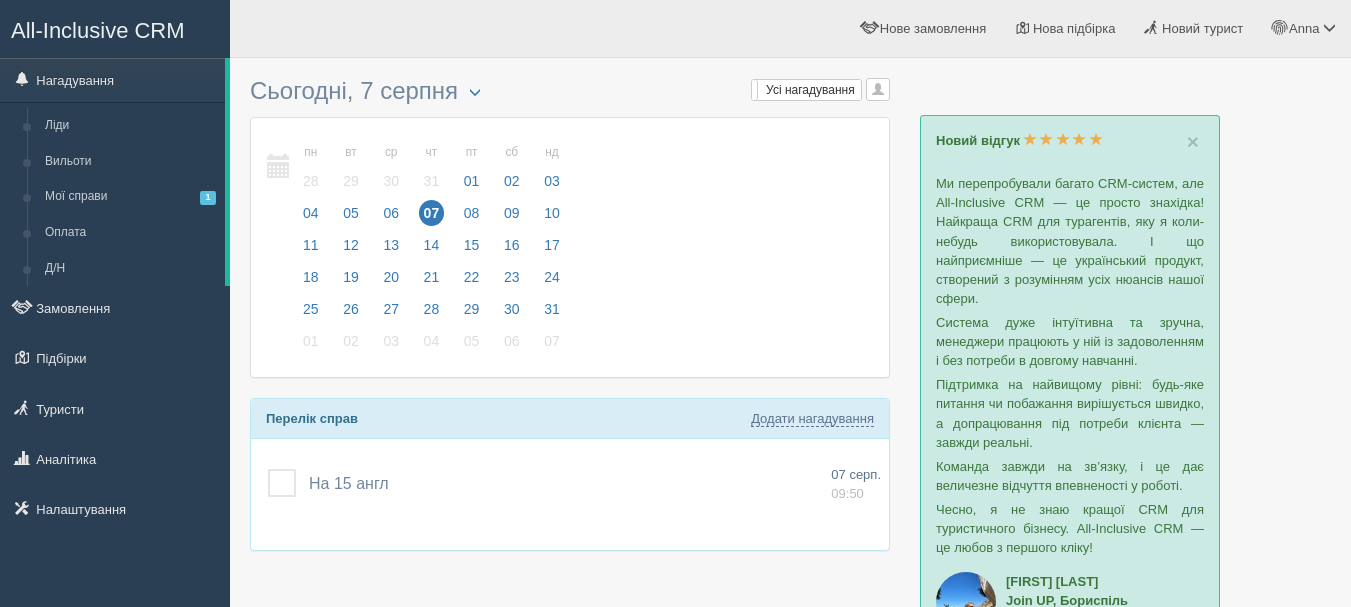 scroll, scrollTop: 0, scrollLeft: 0, axis: both 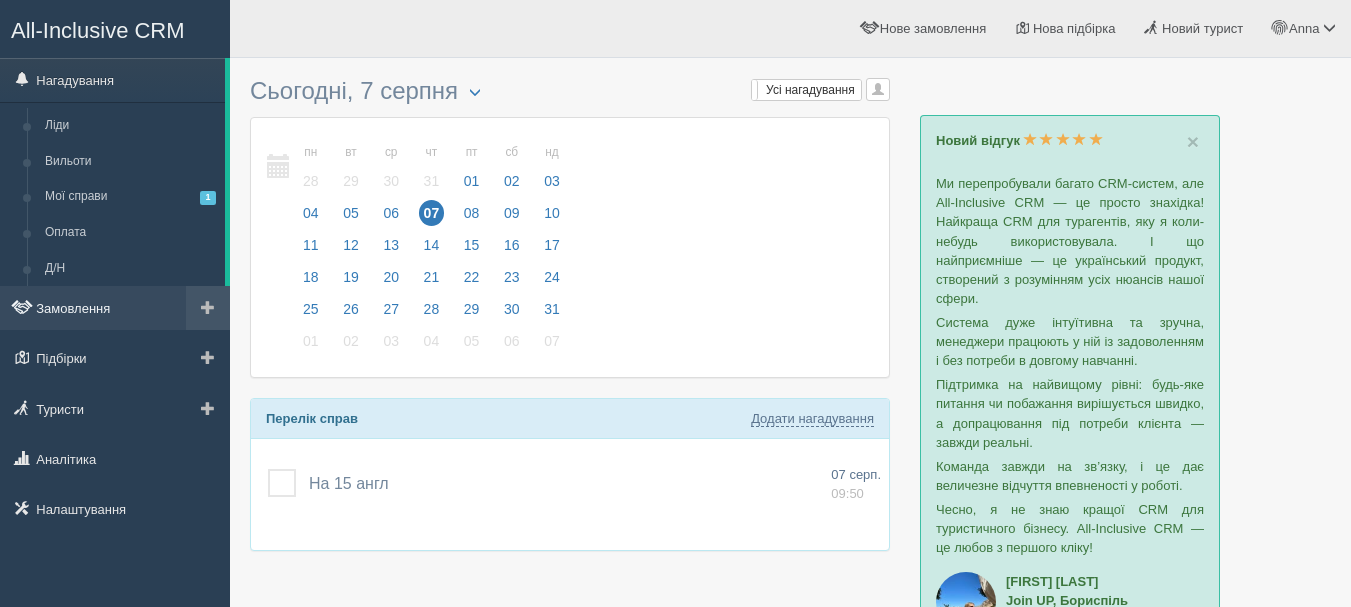 click on "Замовлення" at bounding box center [115, 308] 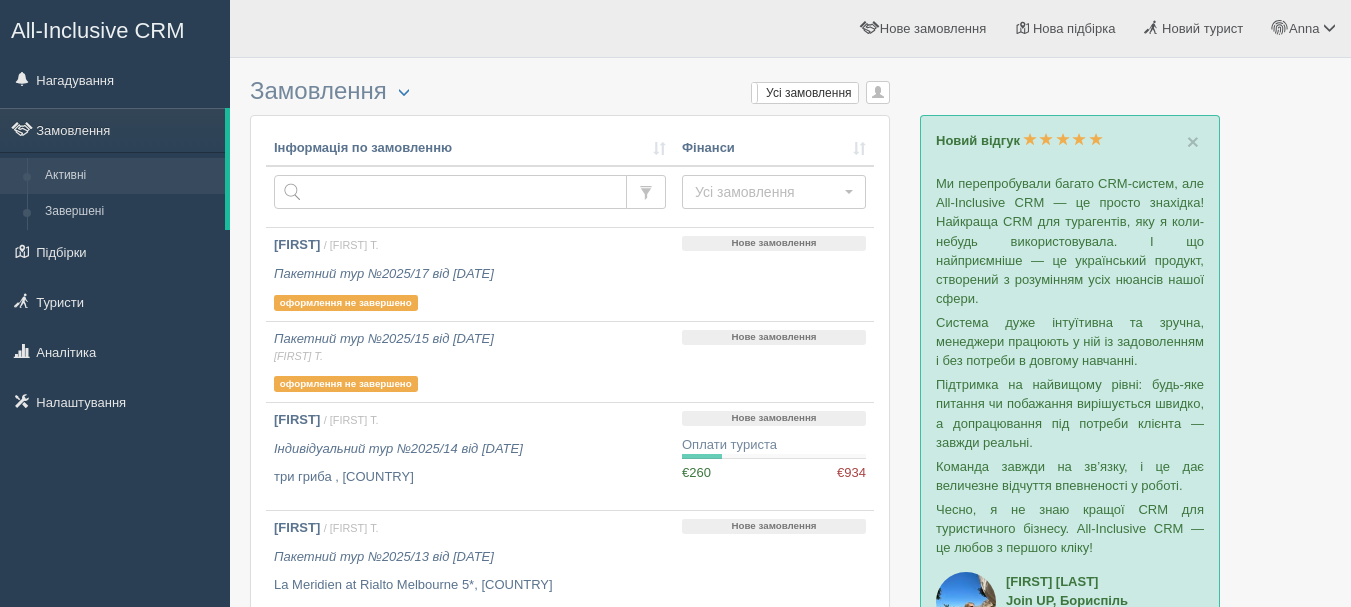 scroll, scrollTop: 0, scrollLeft: 0, axis: both 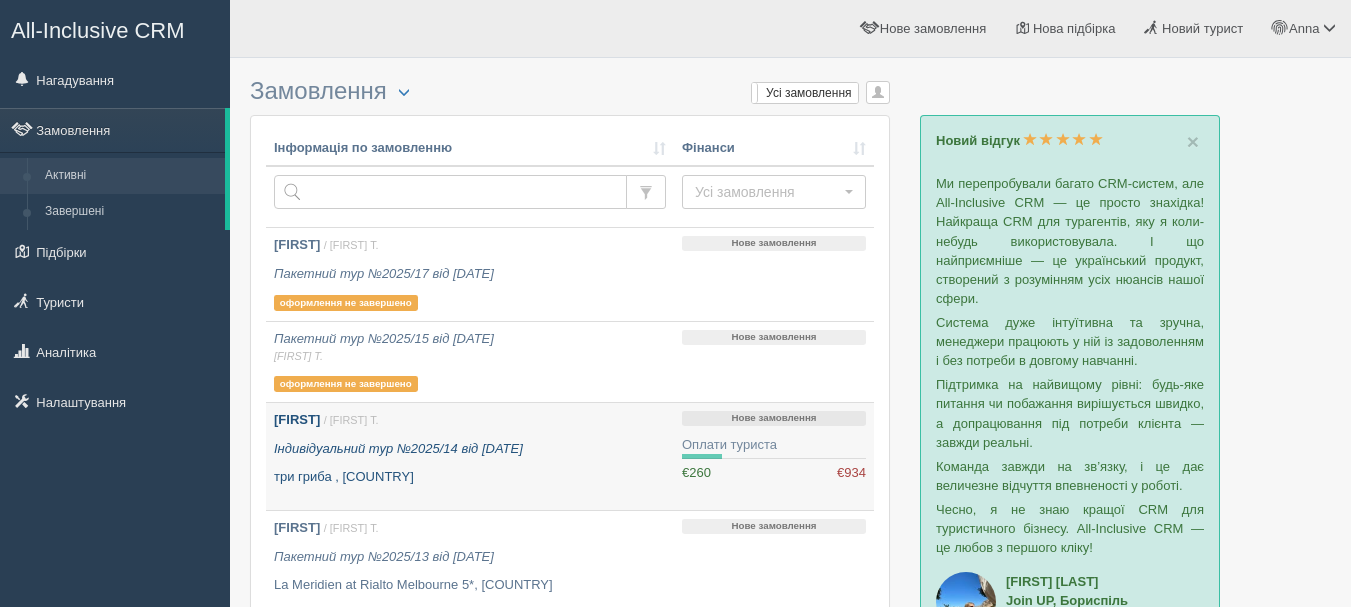 click on "три гриба , Барбадос" at bounding box center (470, 477) 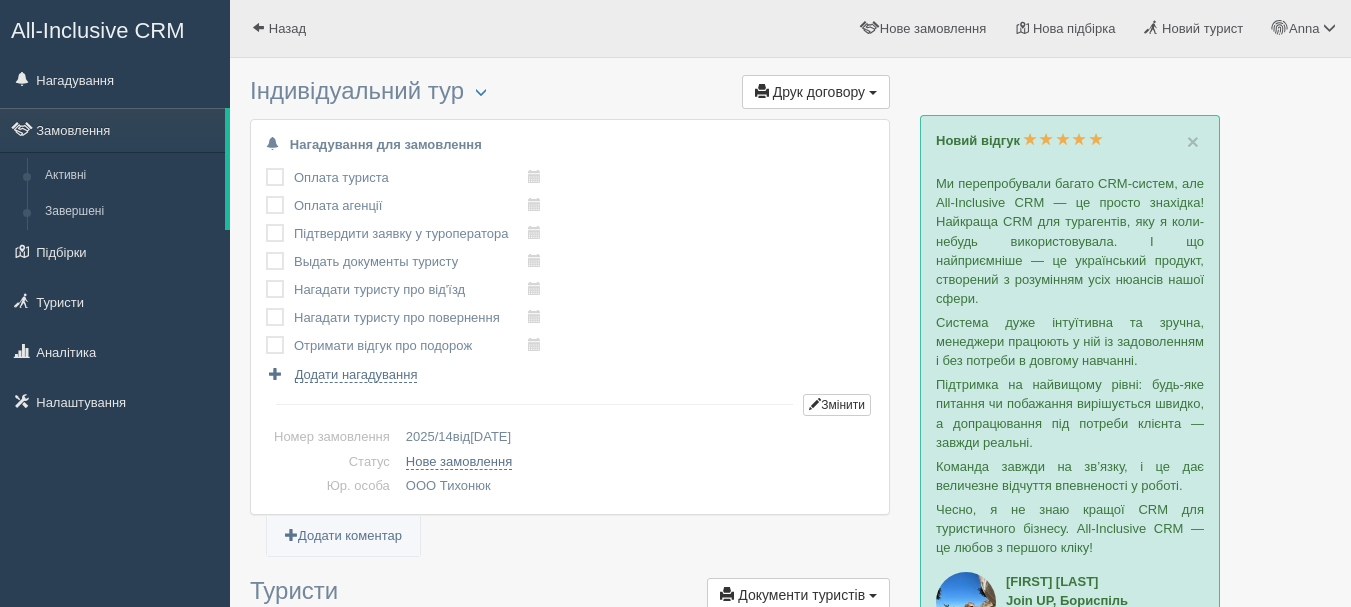scroll, scrollTop: 0, scrollLeft: 0, axis: both 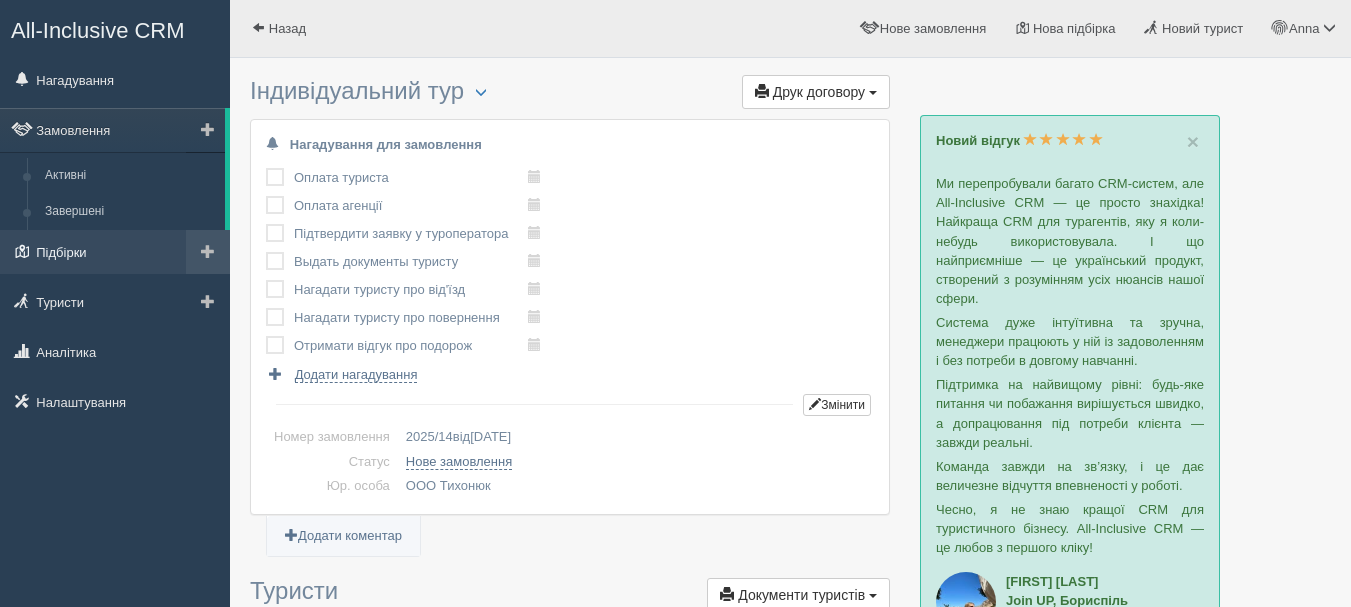 click on "Підбірки" at bounding box center (115, 252) 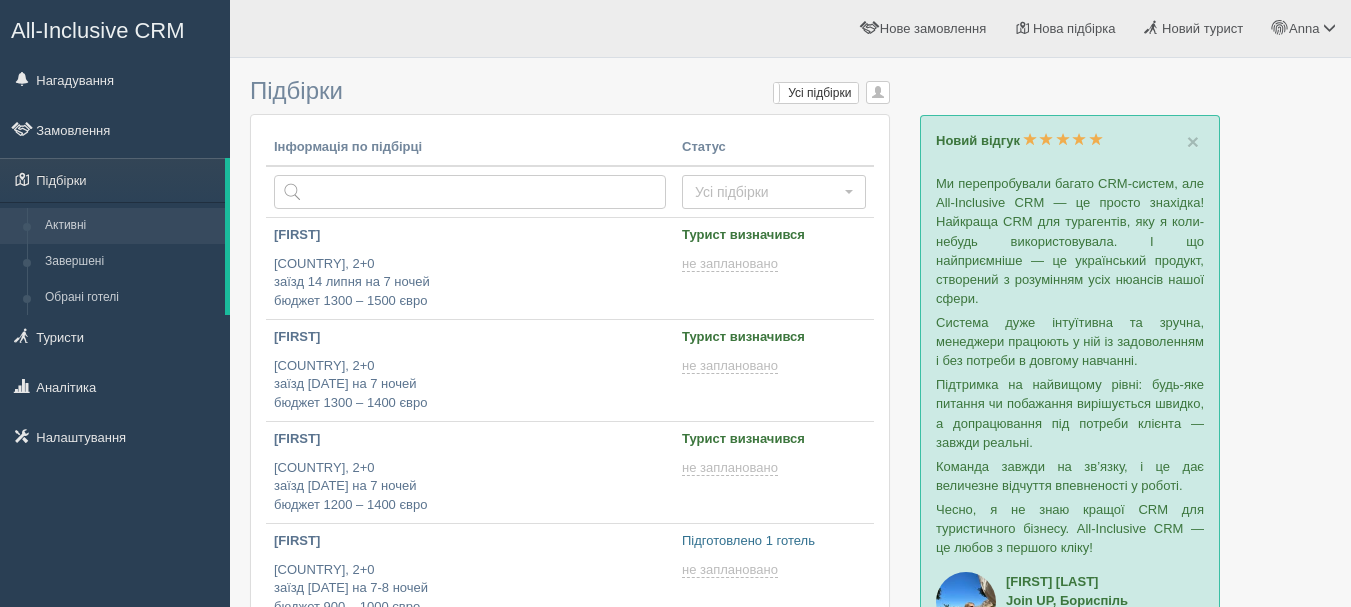 scroll, scrollTop: 0, scrollLeft: 0, axis: both 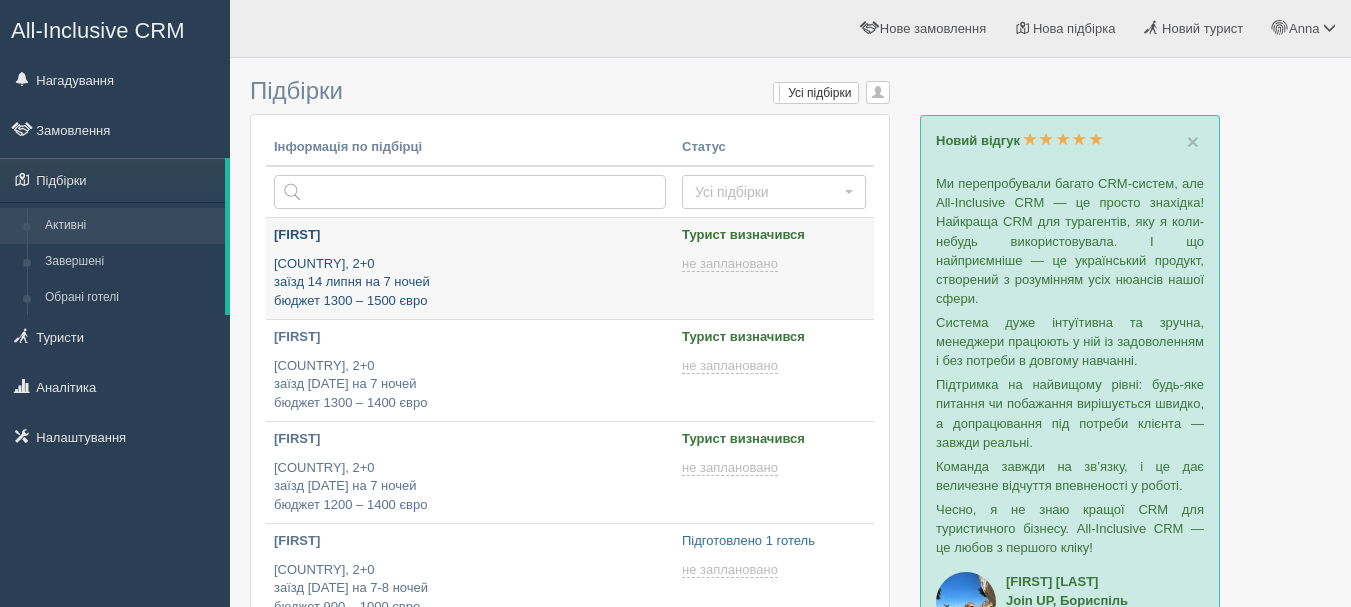 type on "[DATE] [TIME]" 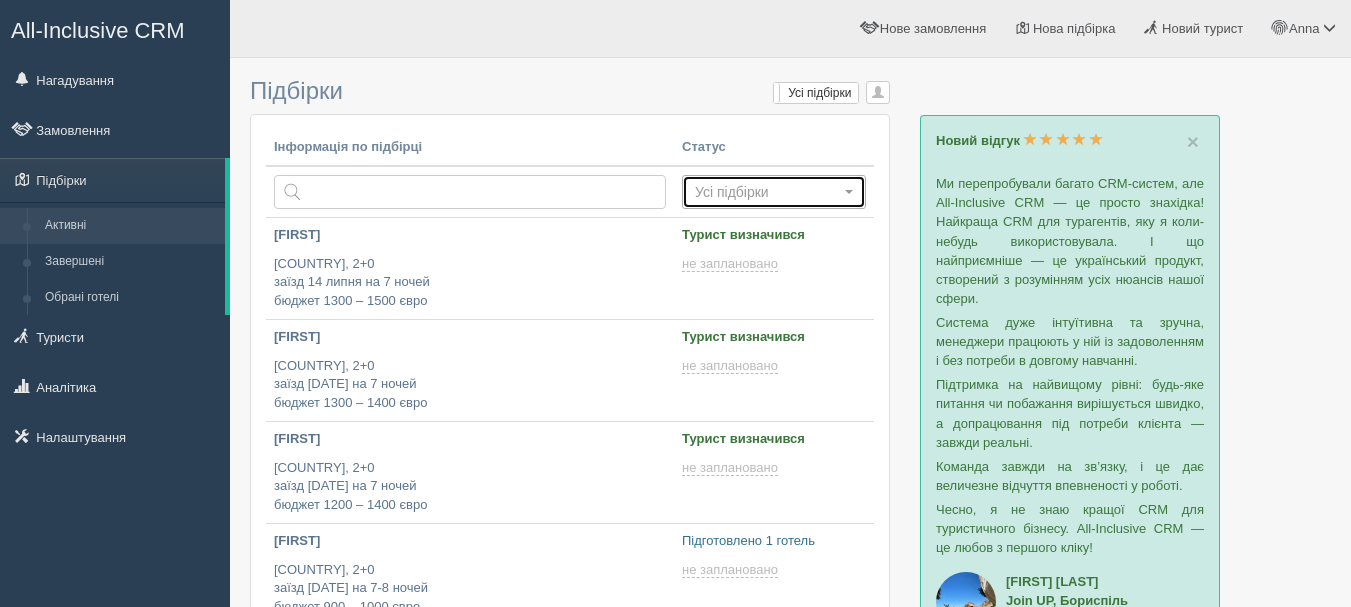 click on "Усі підбірки" at bounding box center [767, 192] 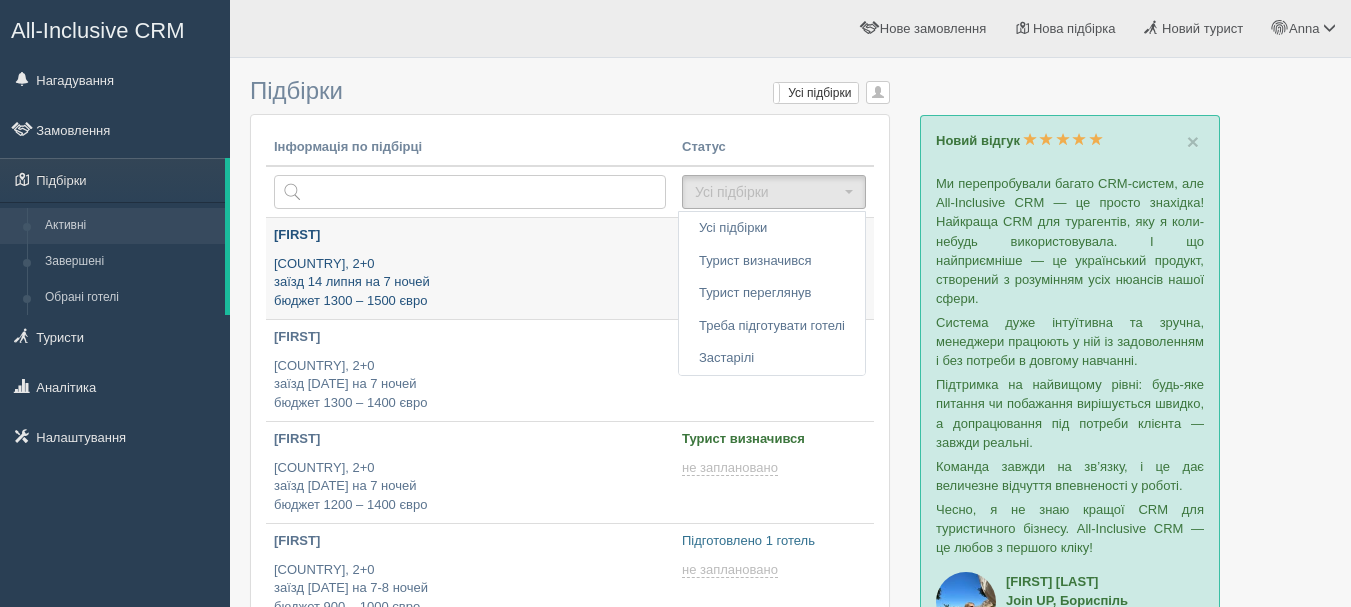 click on "Іспанія, 2+0 заїзд 14 липня на 7 ночей бюджет 1300 – 1500 євро" at bounding box center (470, 283) 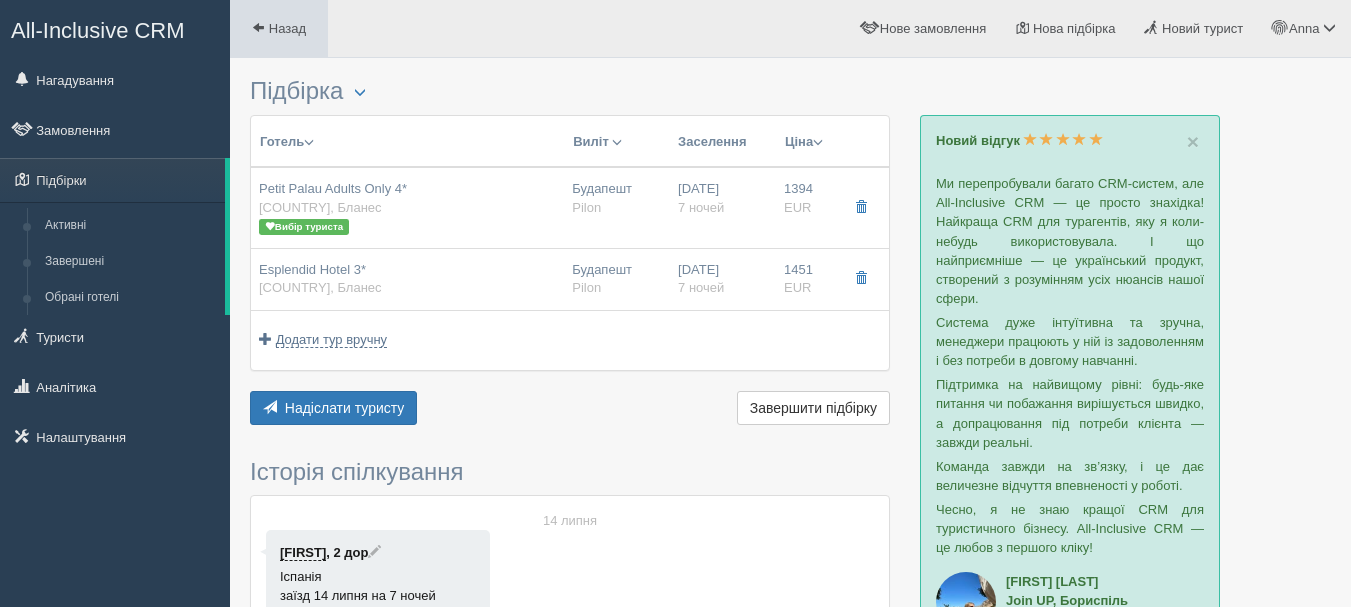 scroll, scrollTop: 0, scrollLeft: 0, axis: both 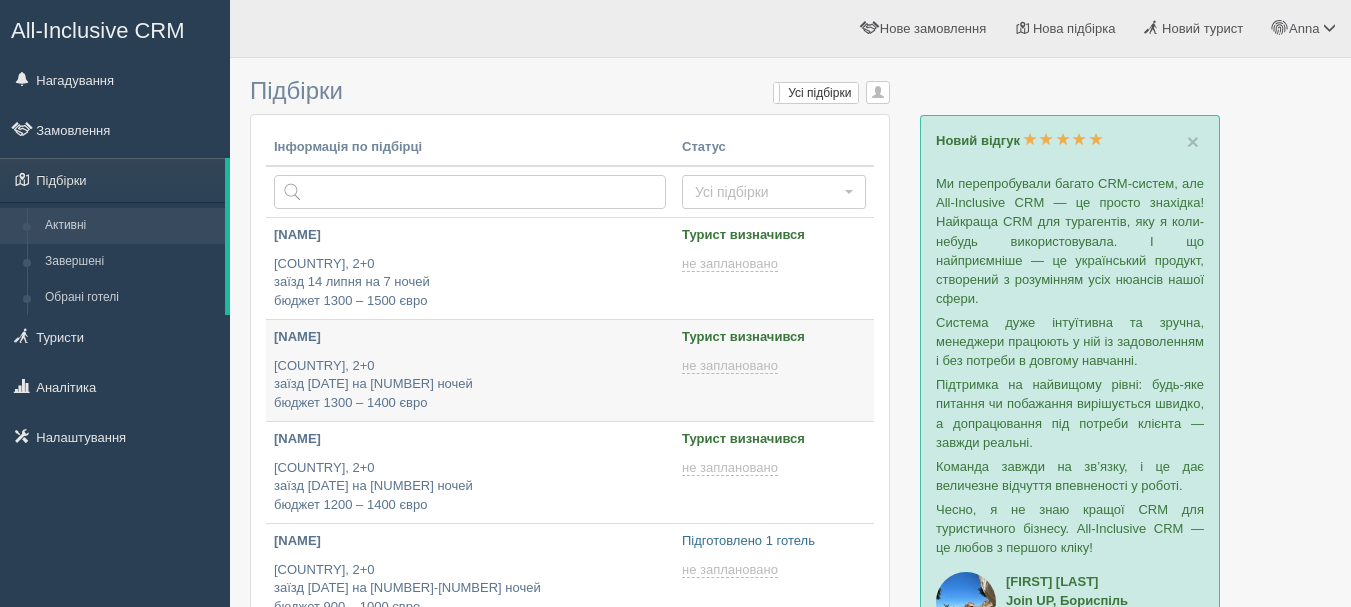 type on "[DATE] [TIME]" 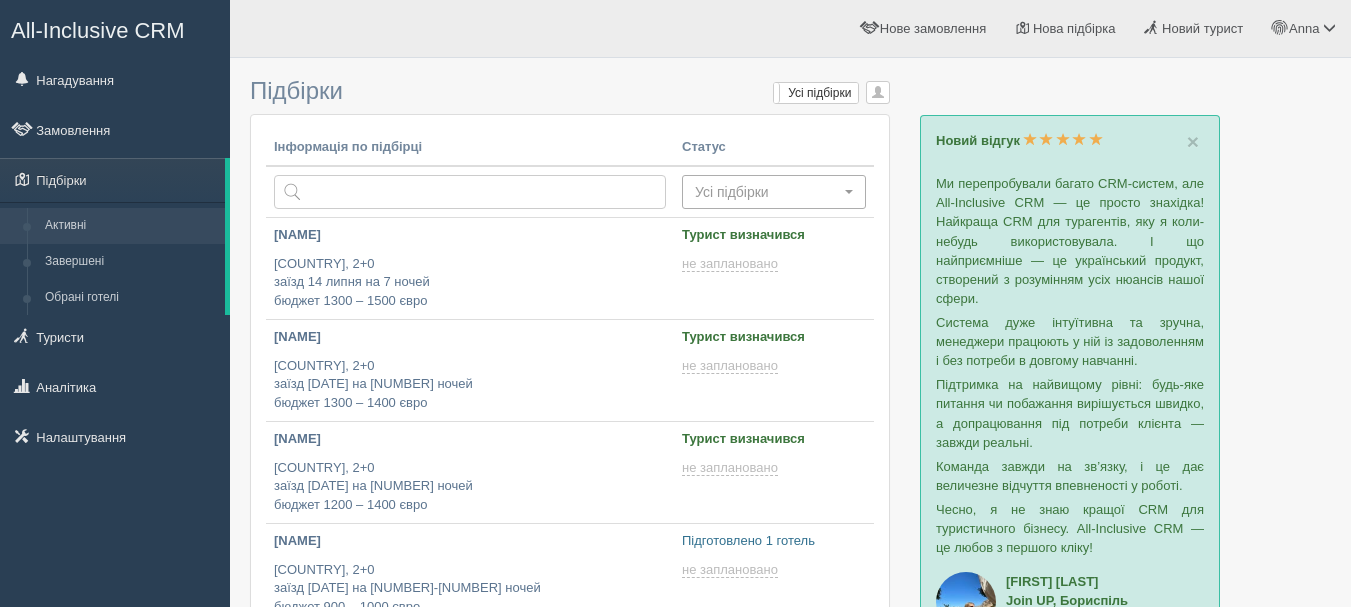 click on "Усі підбірки" at bounding box center [774, 192] 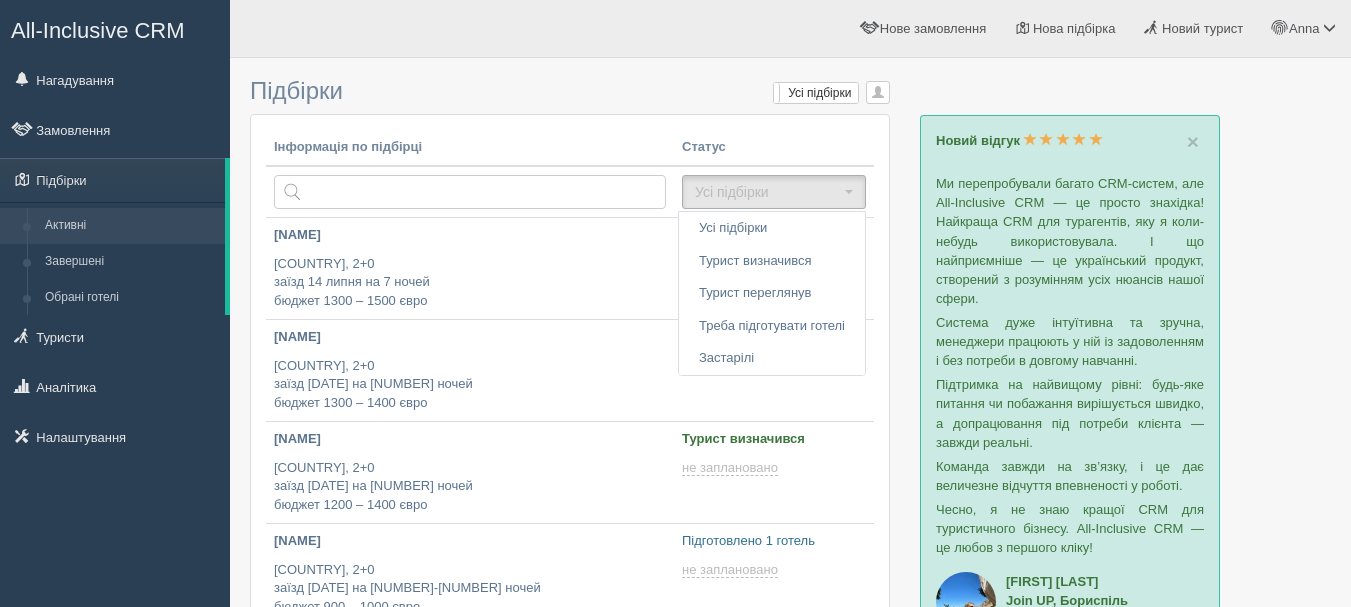 click on "Статус" at bounding box center [774, 148] 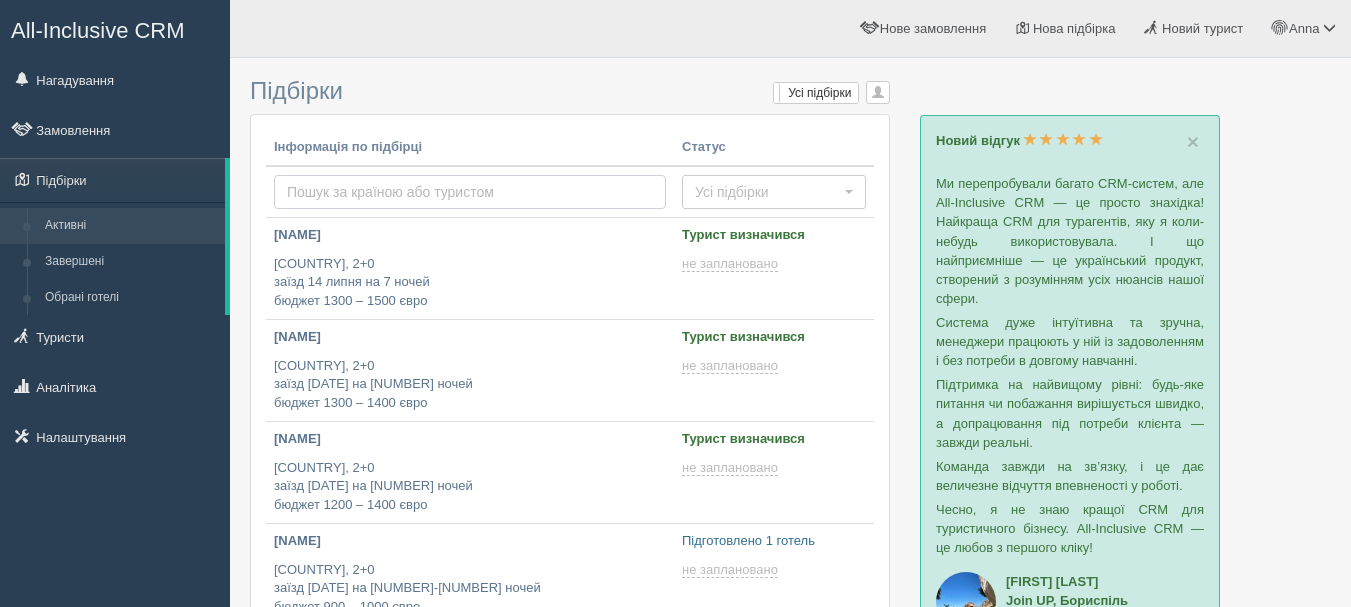 click at bounding box center (470, 192) 